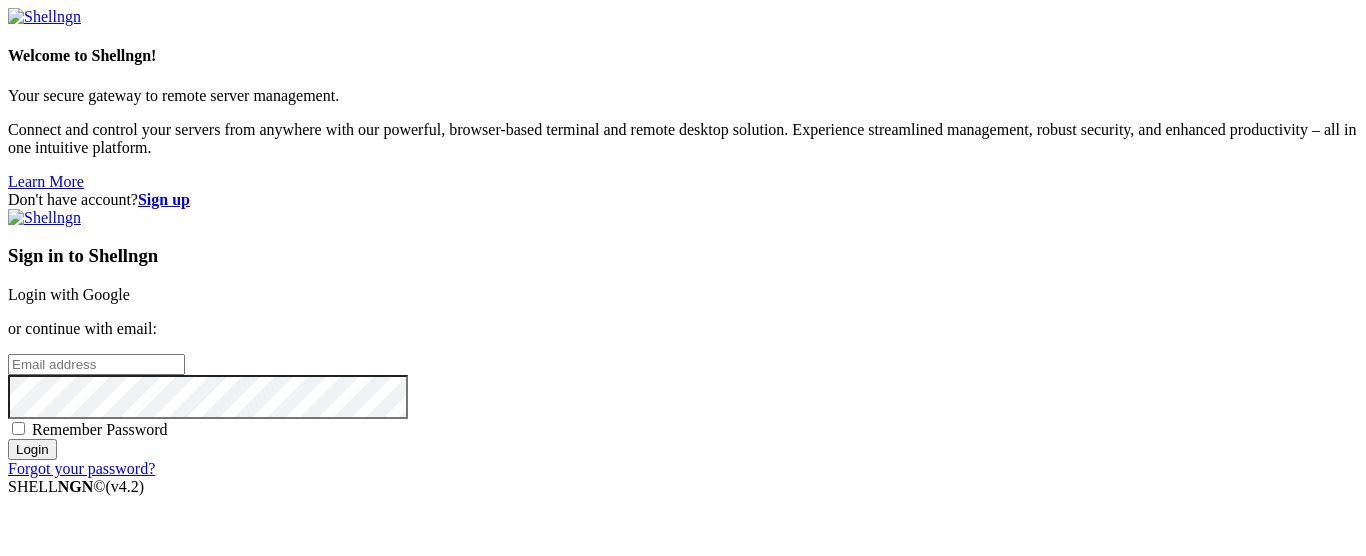 scroll, scrollTop: 0, scrollLeft: 0, axis: both 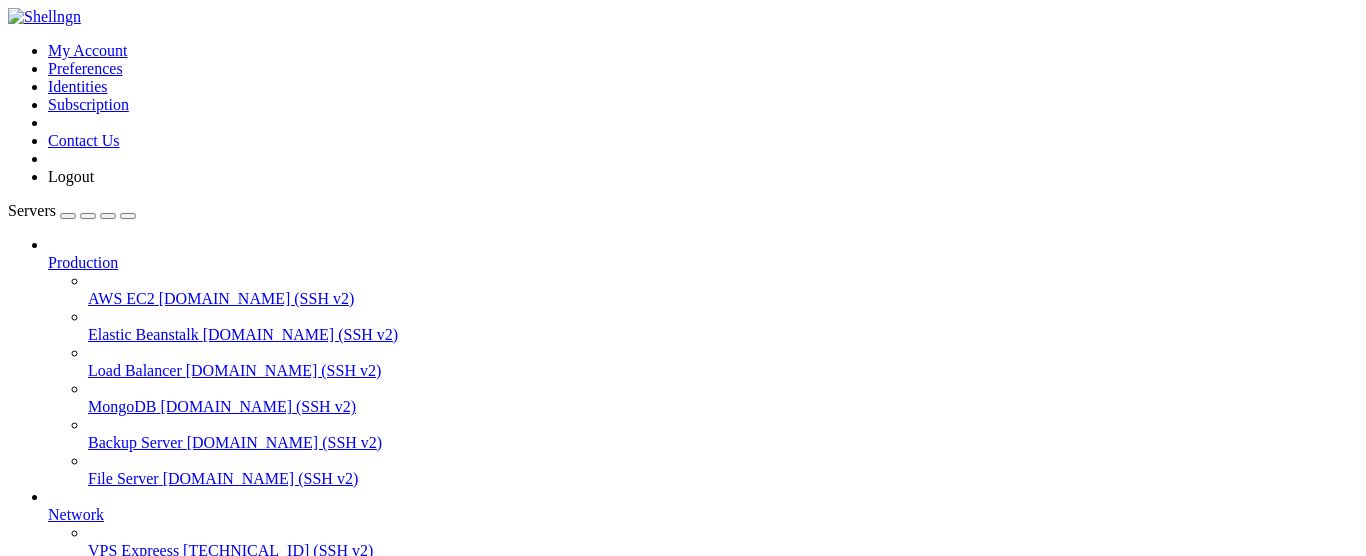 drag, startPoint x: 125, startPoint y: 334, endPoint x: 186, endPoint y: 463, distance: 142.69548 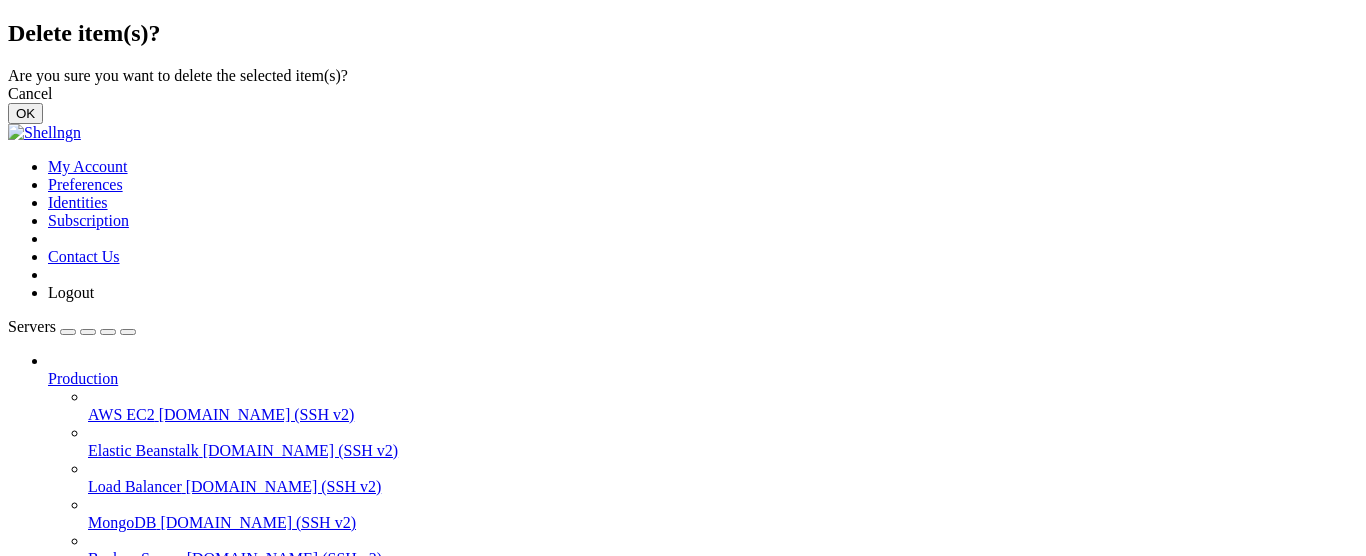 click on "OK" at bounding box center [25, 113] 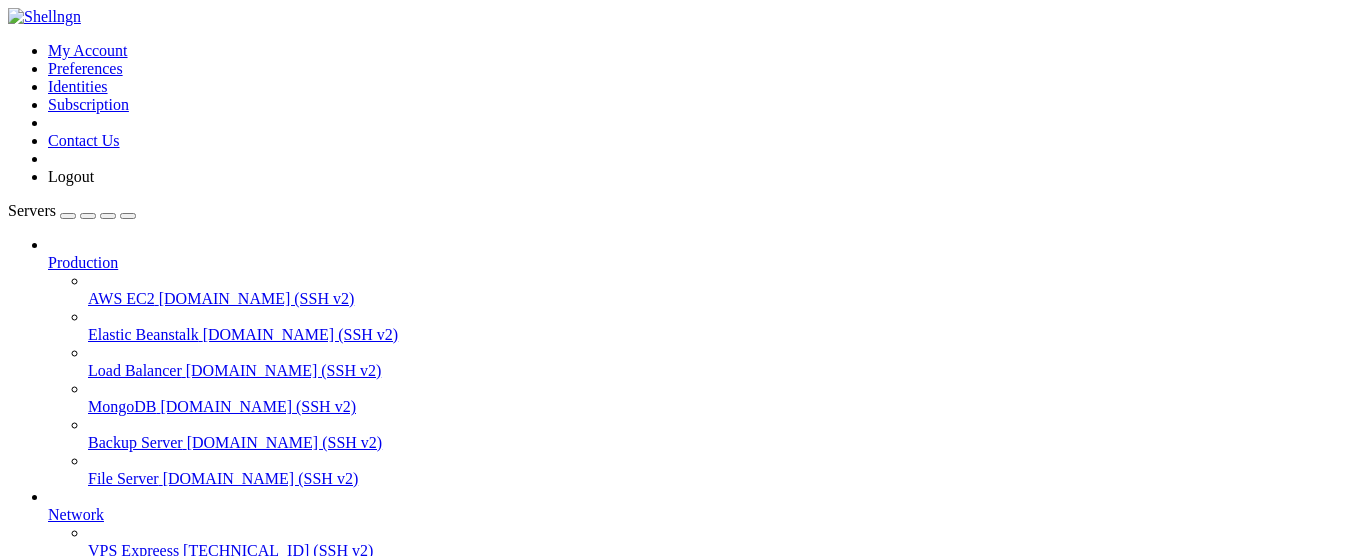 scroll, scrollTop: 251, scrollLeft: 0, axis: vertical 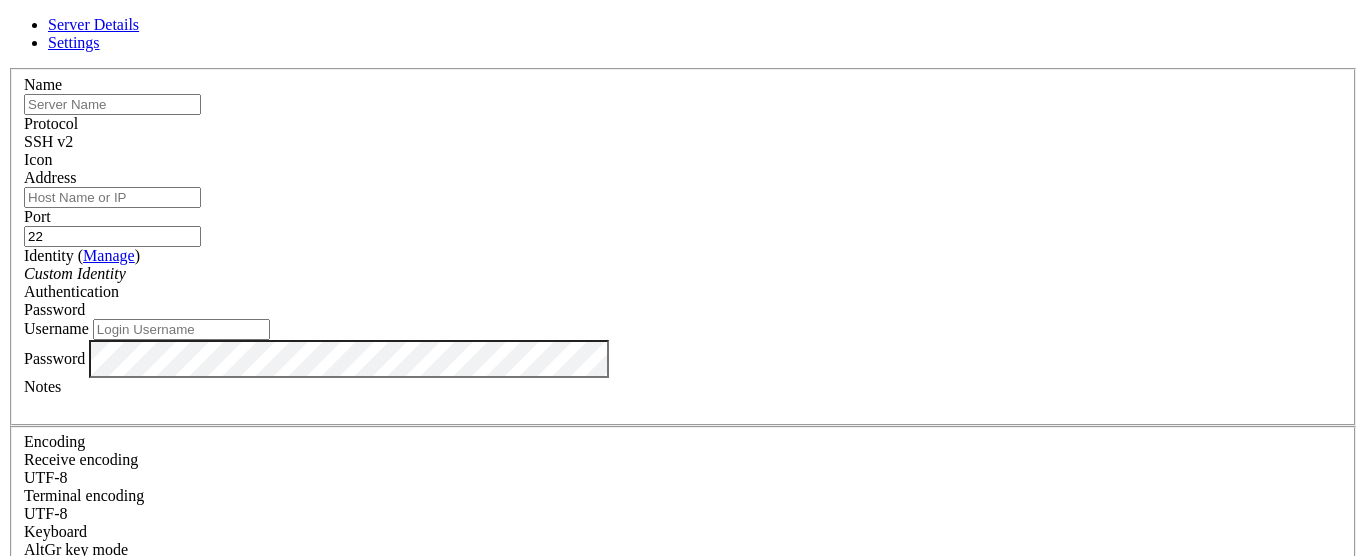 click at bounding box center [112, 104] 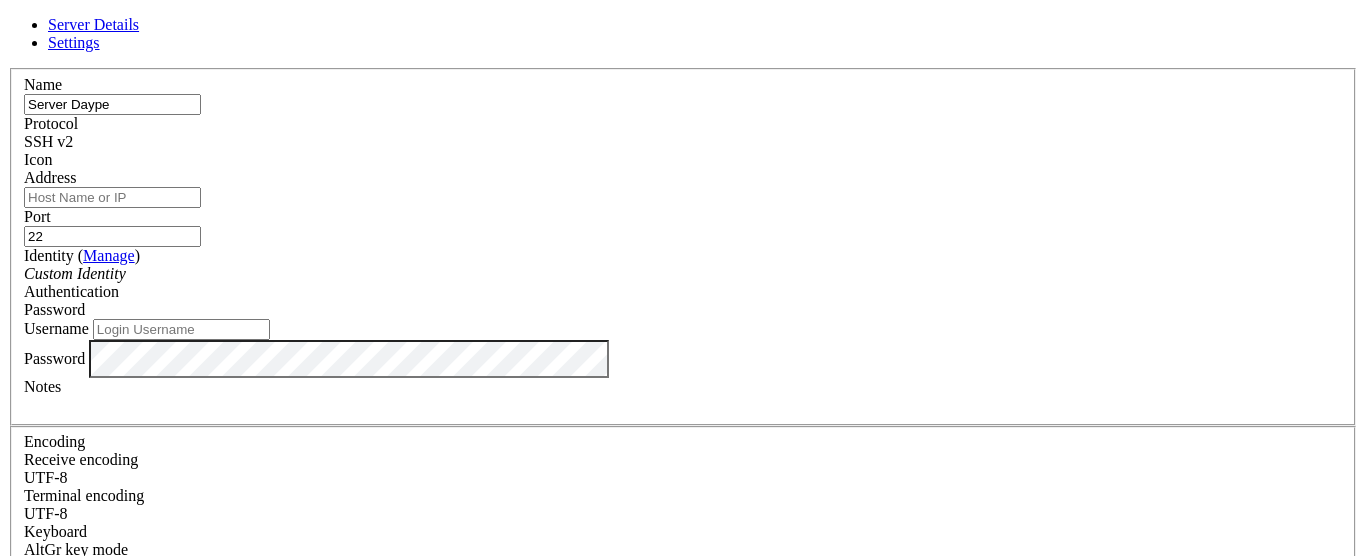 type on "Server Daype" 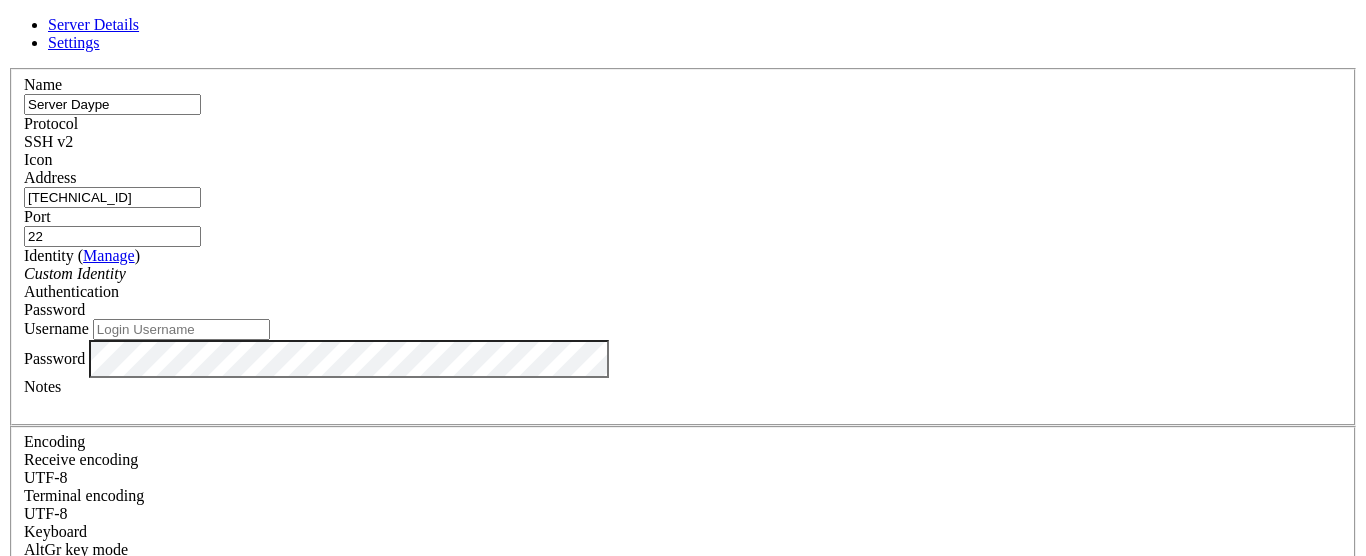 type on "[TECHNICAL_ID]" 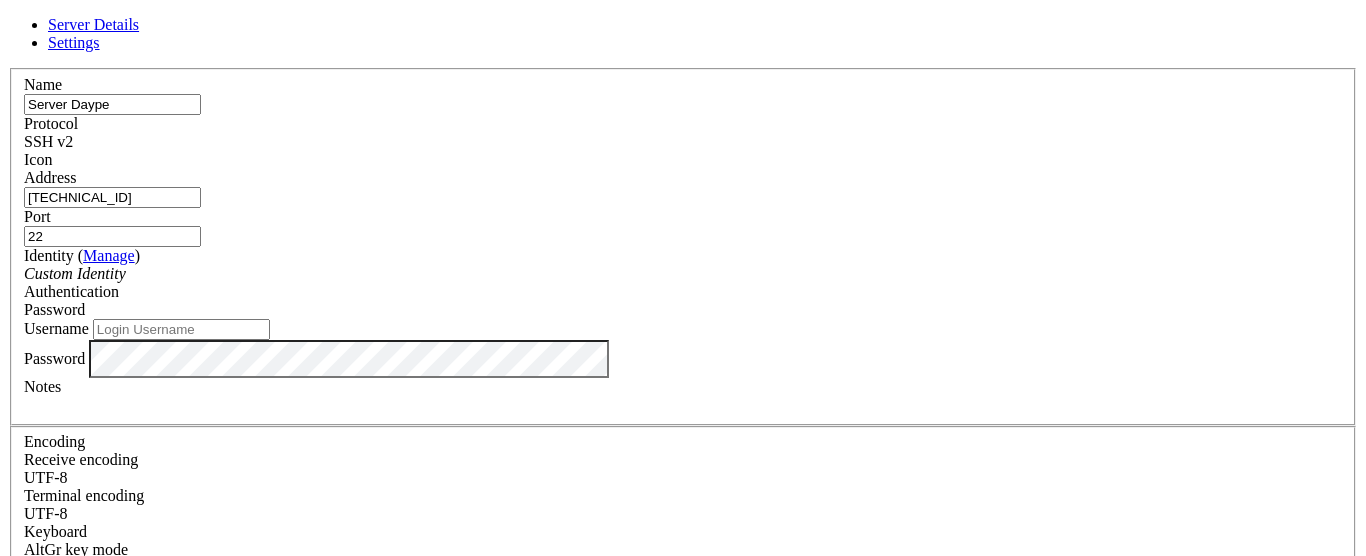 click on "Custom Identity" at bounding box center (683, 274) 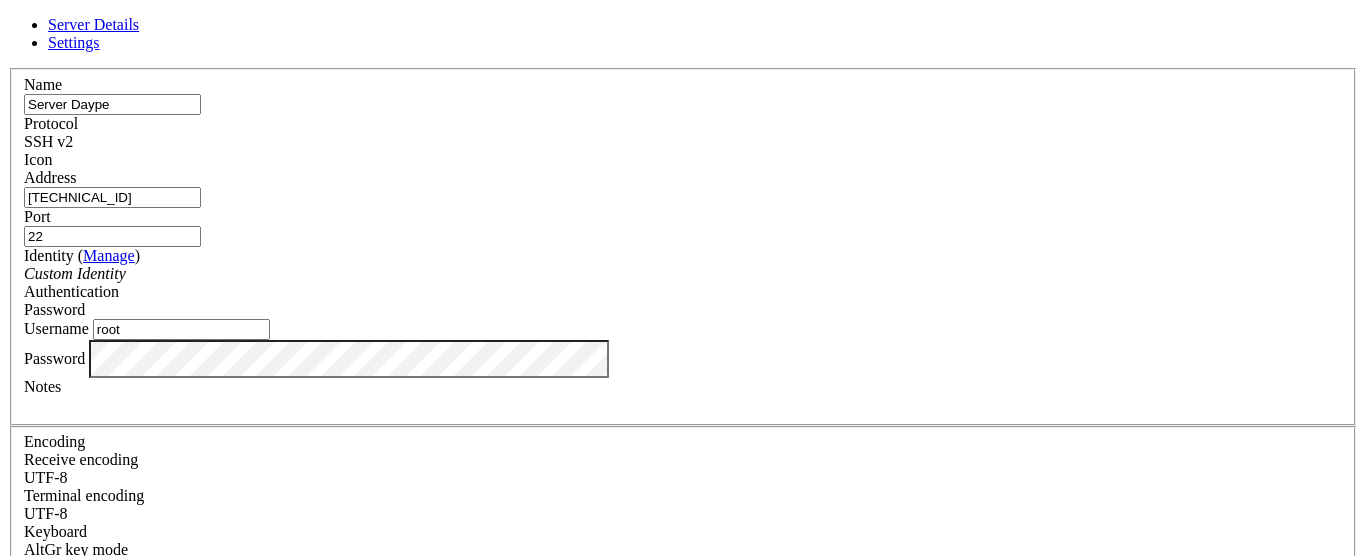 type on "root" 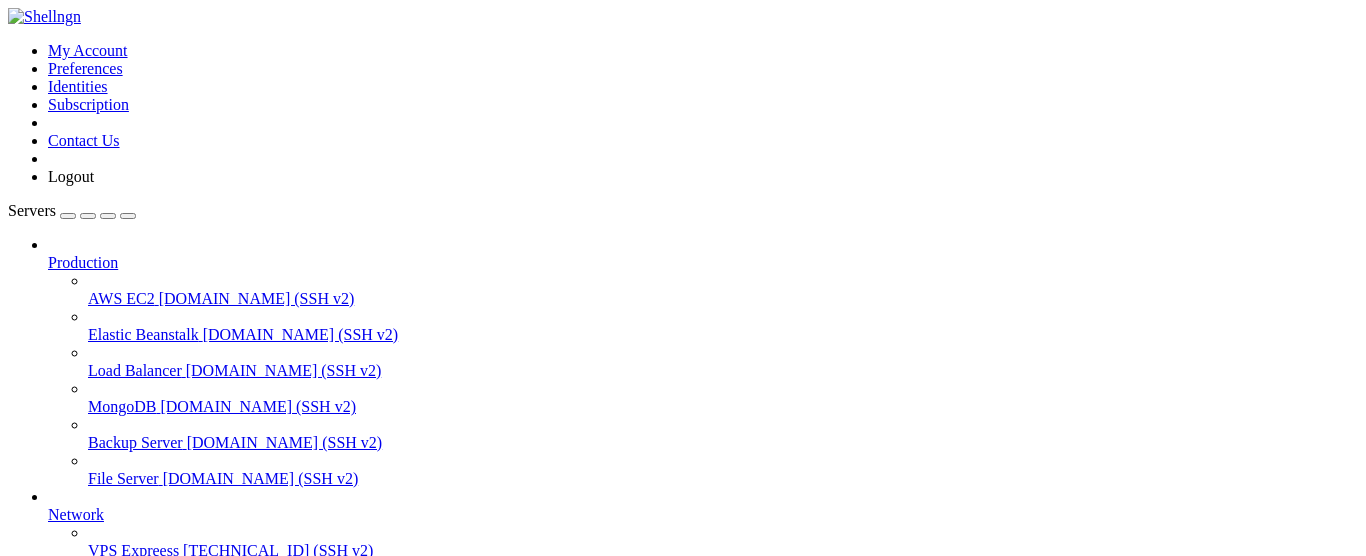 scroll, scrollTop: 304, scrollLeft: 0, axis: vertical 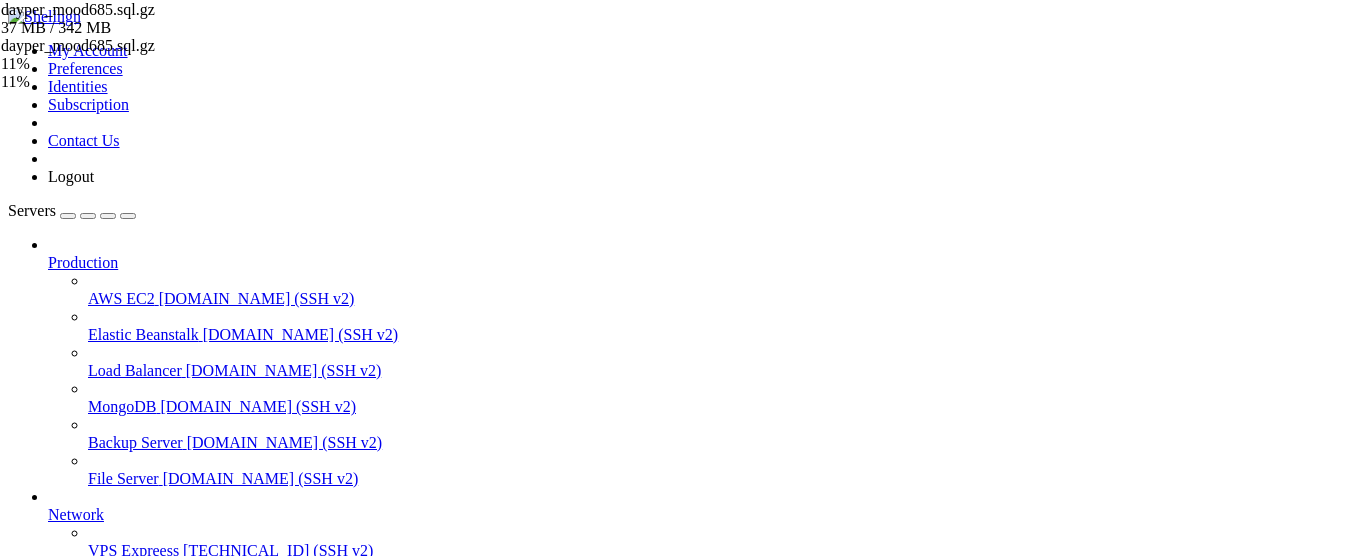 click on "Server Daype
" at bounding box center (703, 808) 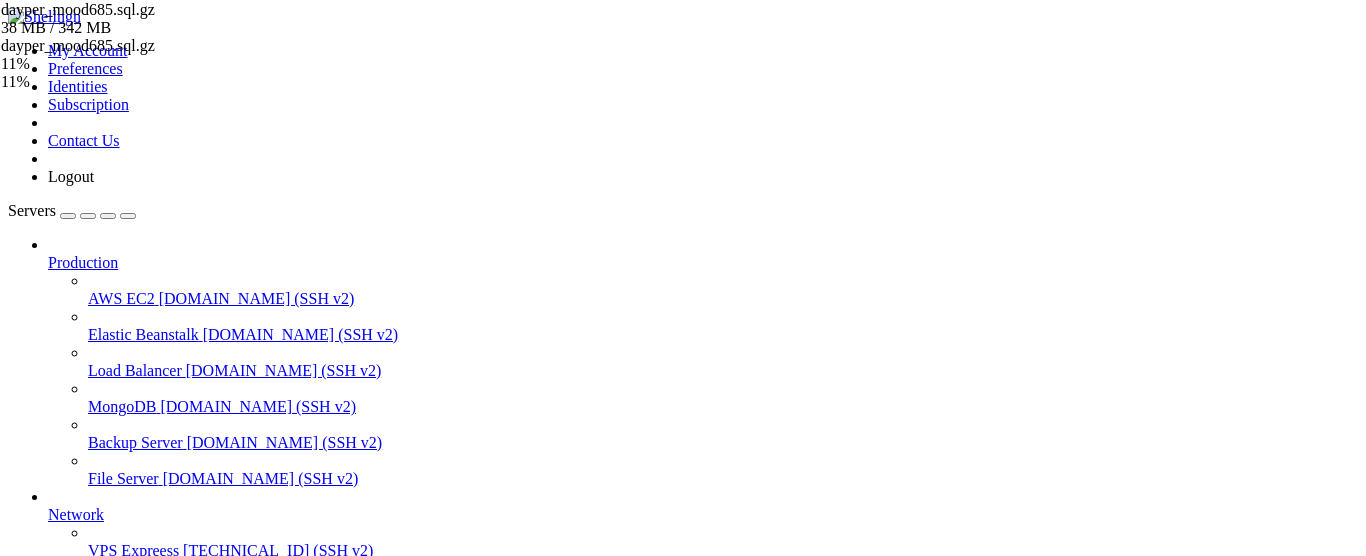 click 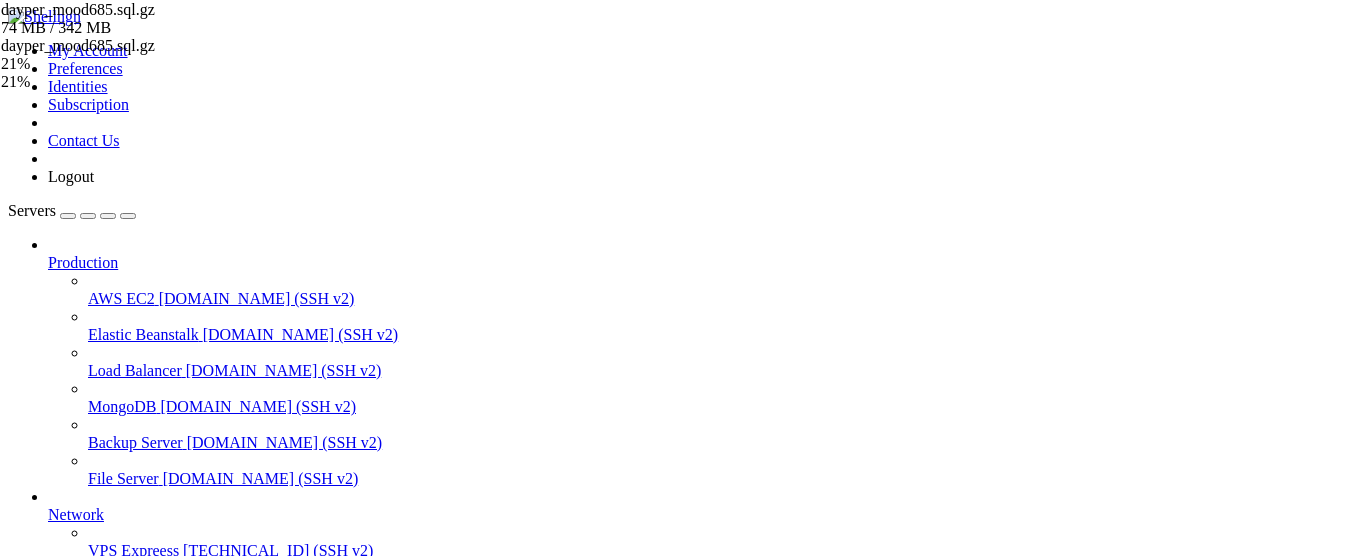 click on "Server Daype
" at bounding box center (703, 844) 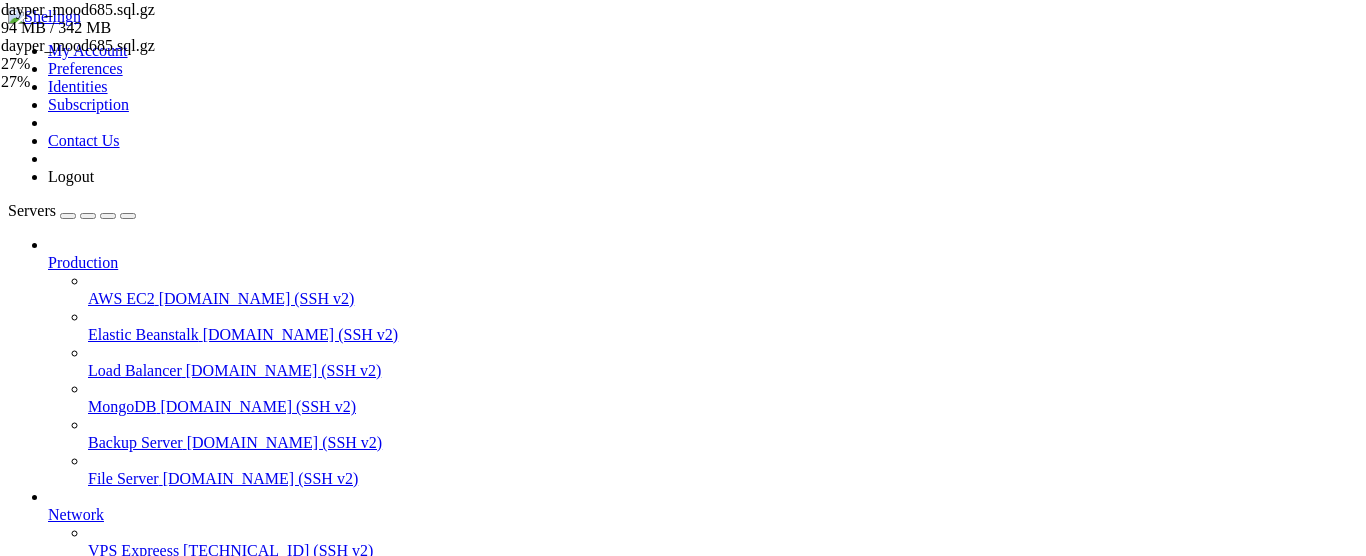 click on "Server Daype" at bounding box center [92, 798] 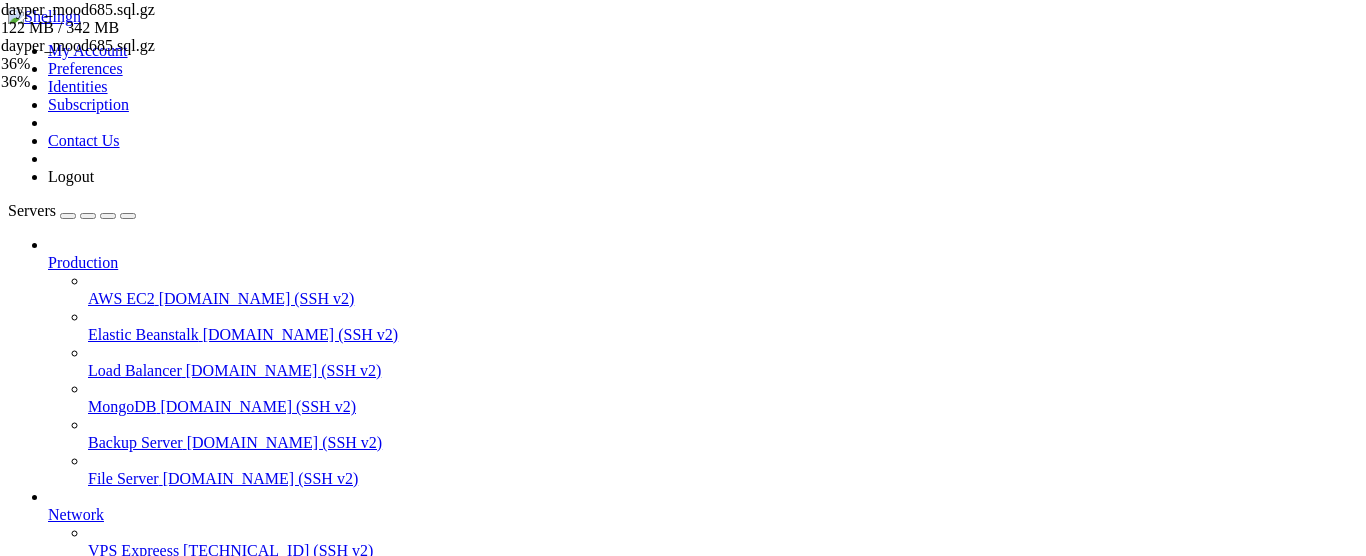 drag, startPoint x: 51, startPoint y: 1338, endPoint x: 16, endPoint y: 1340, distance: 35.057095 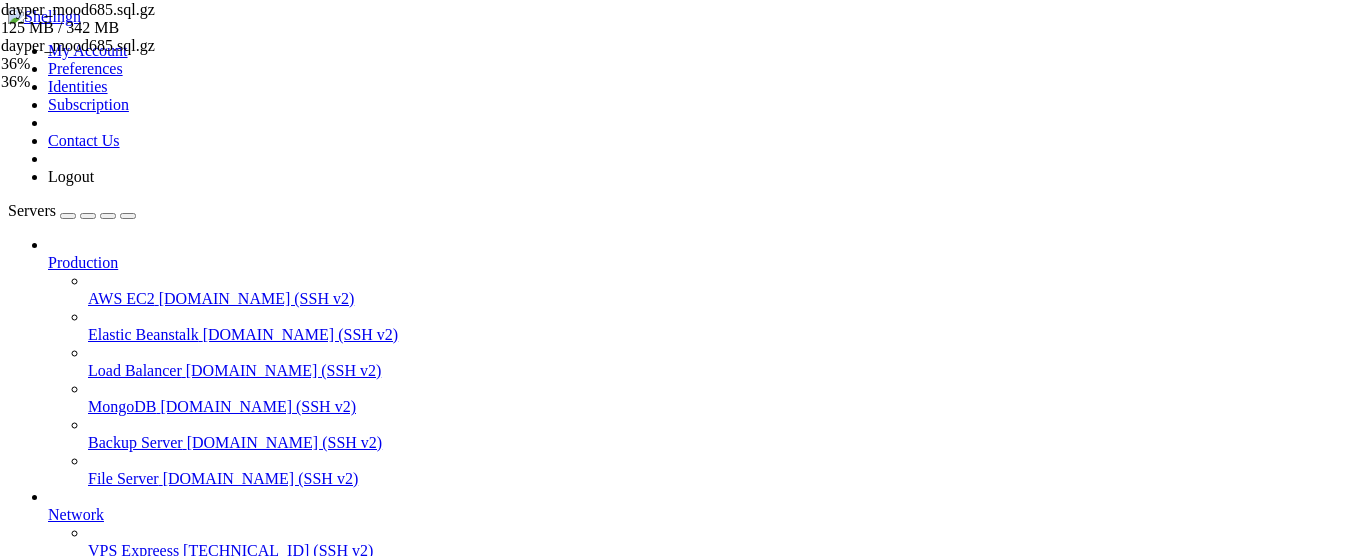 copy on "'^C'" 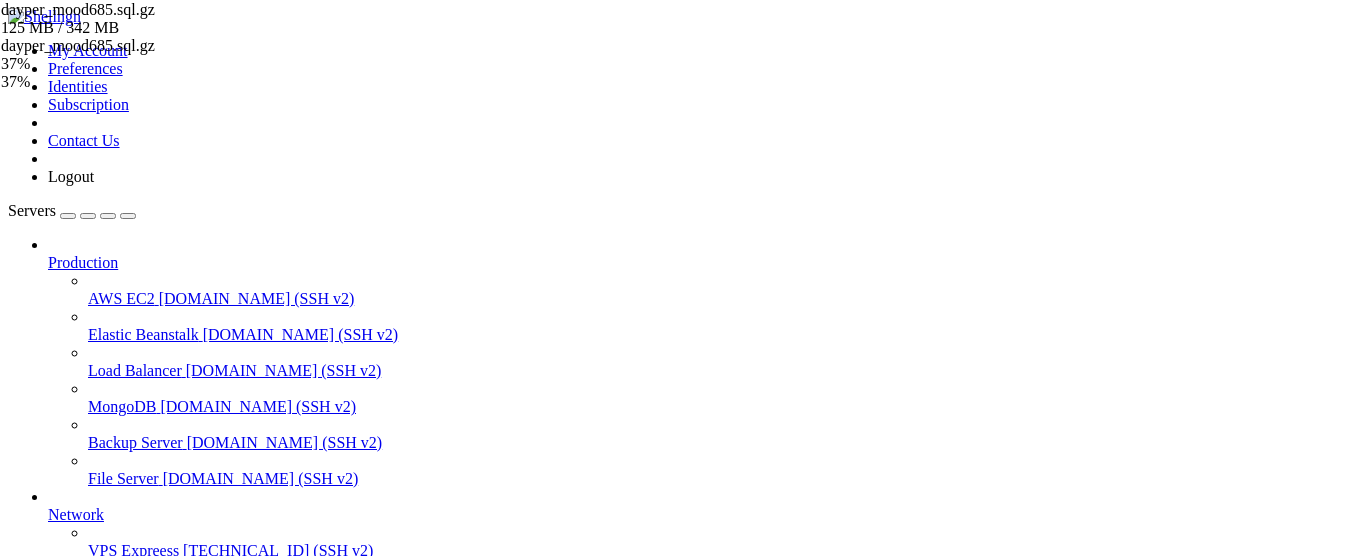 click 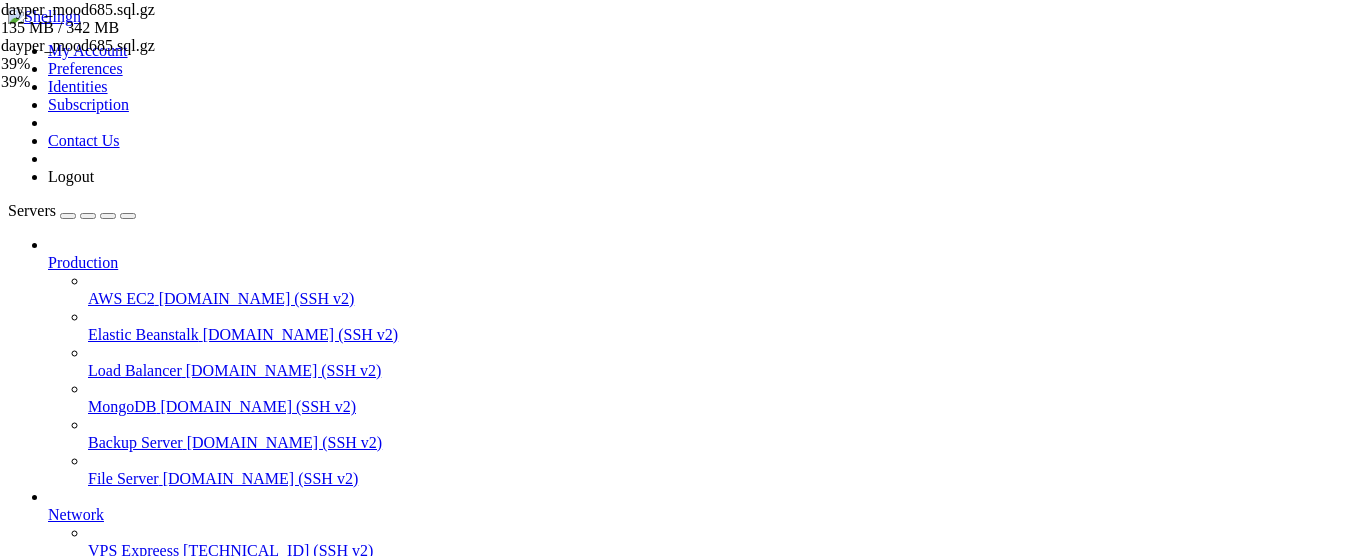 click on "Server Daype
" at bounding box center (703, 844) 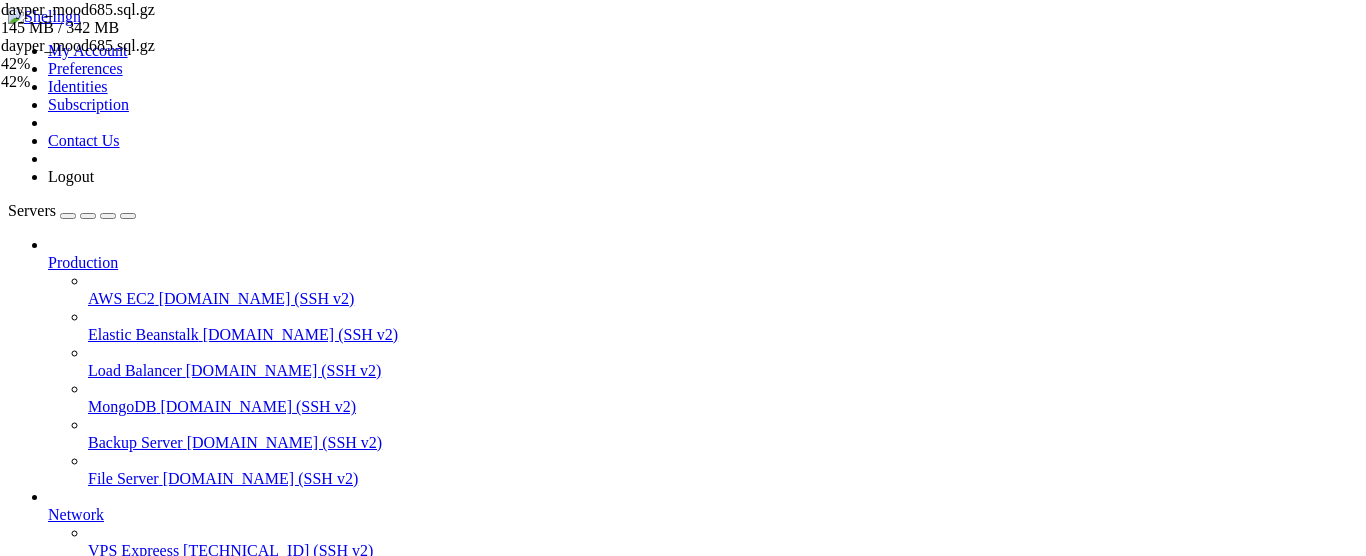 click on "dayper_mood685.sql.gz
145 MB / 342 MB
dayper_mood685.sql.gz
42%
42 %" at bounding box center [683, 278] 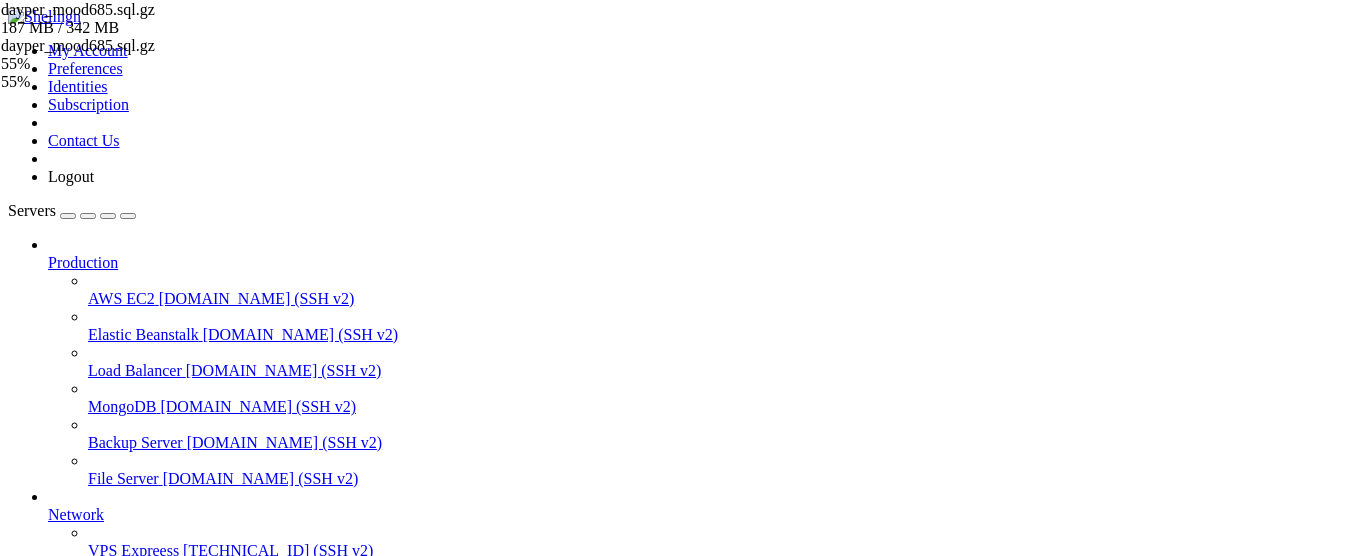 click on "dayper_mood685.sql.gz
187 MB / 342 MB
dayper_mood685.sql.gz
55%
55 %" at bounding box center (683, 278) 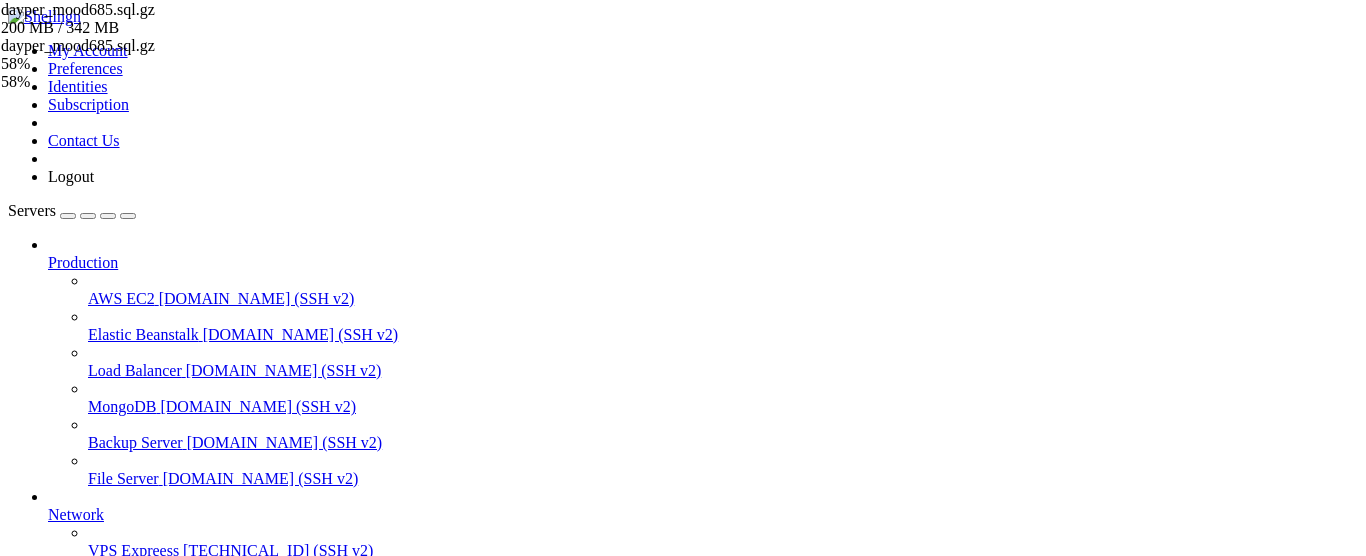 click on "-rw-r--r--" at bounding box center [962, 1324] 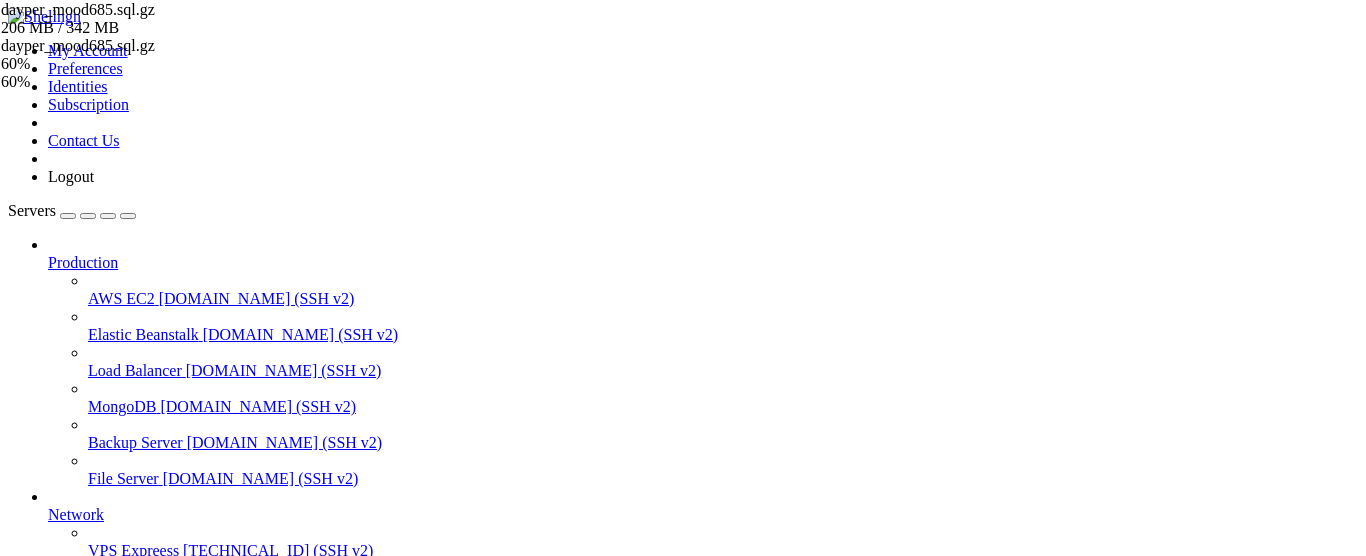 click on "Server Daype" at bounding box center [92, 798] 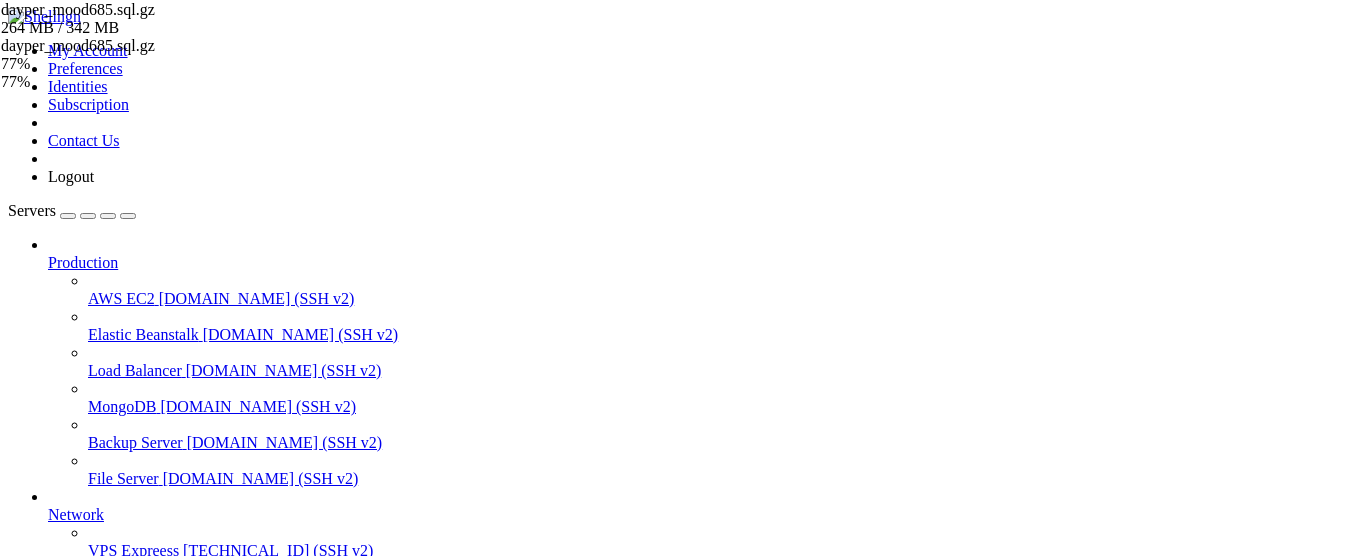 scroll, scrollTop: 1152, scrollLeft: 0, axis: vertical 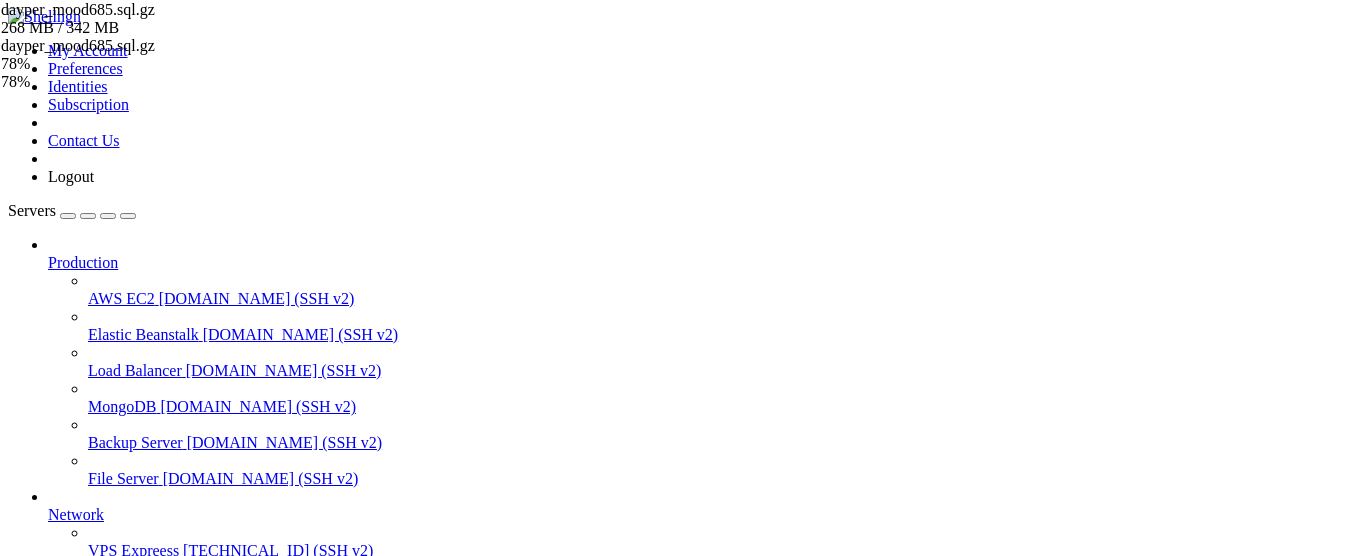 drag, startPoint x: 245, startPoint y: 1359, endPoint x: 357, endPoint y: 1569, distance: 238 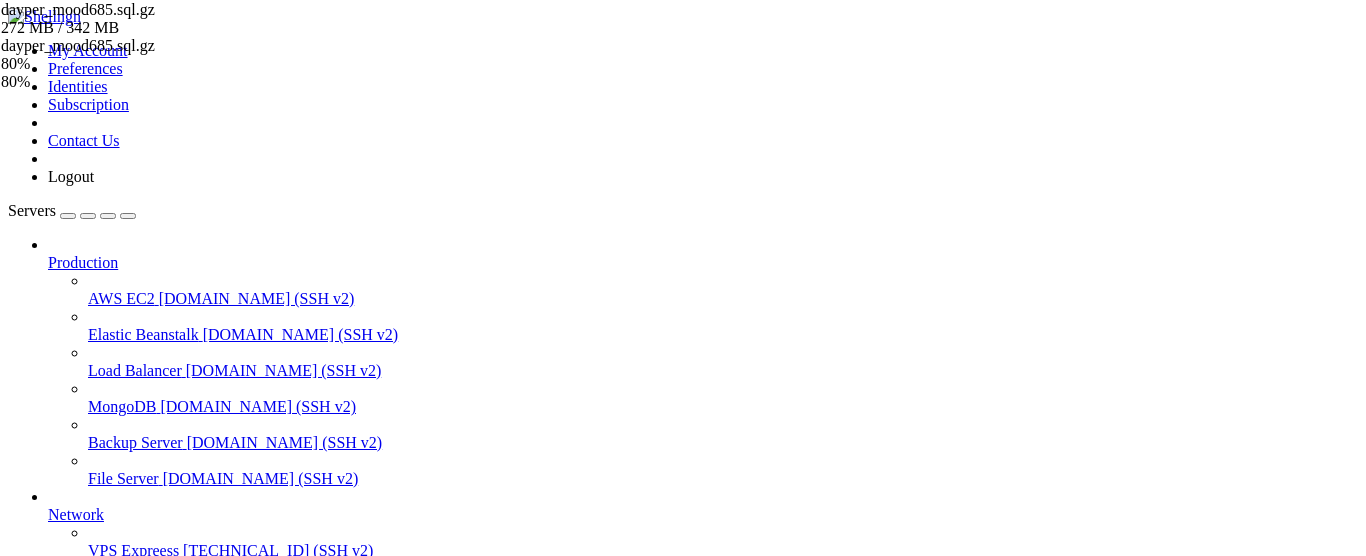 scroll, scrollTop: 0, scrollLeft: 0, axis: both 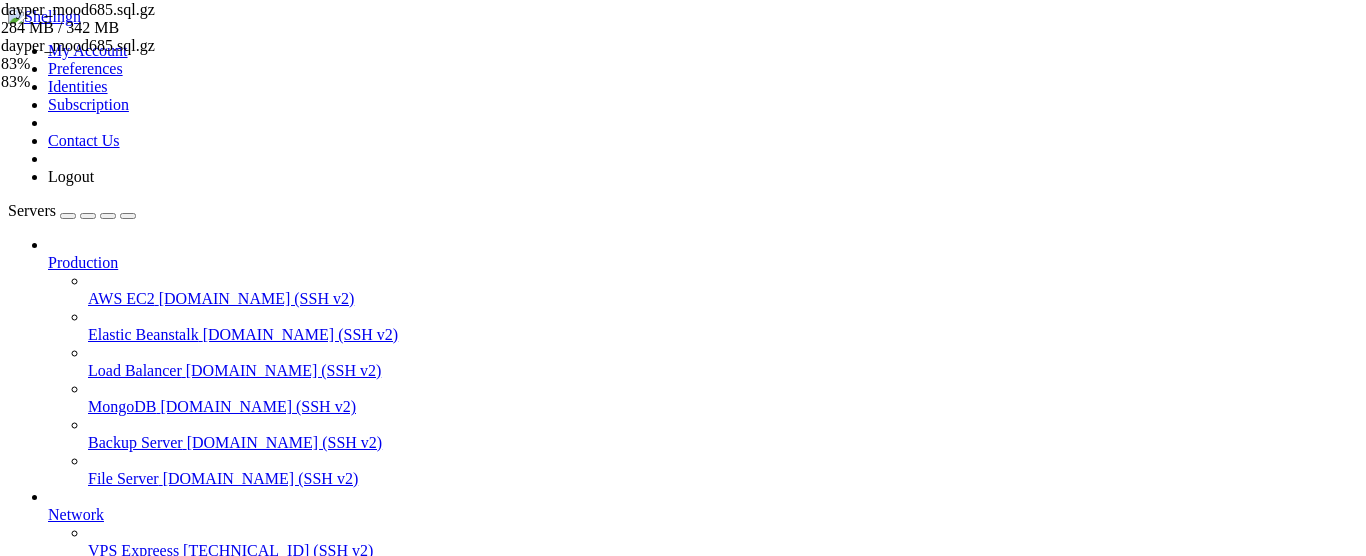 click at bounding box center [48, 834] 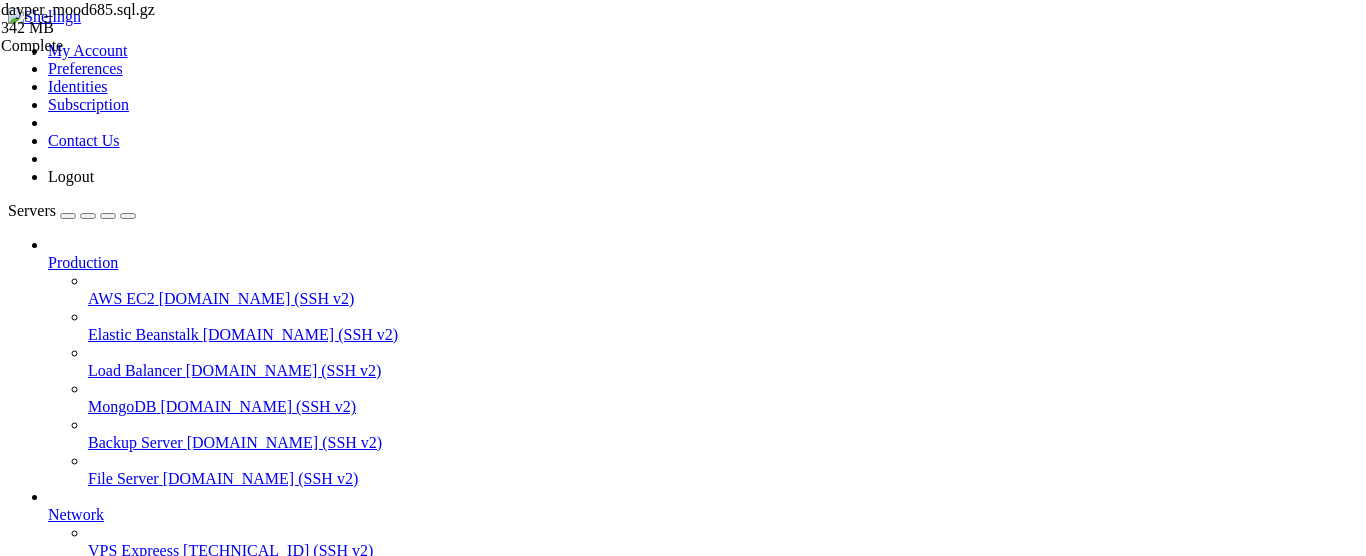 click at bounding box center (1066, 1302) 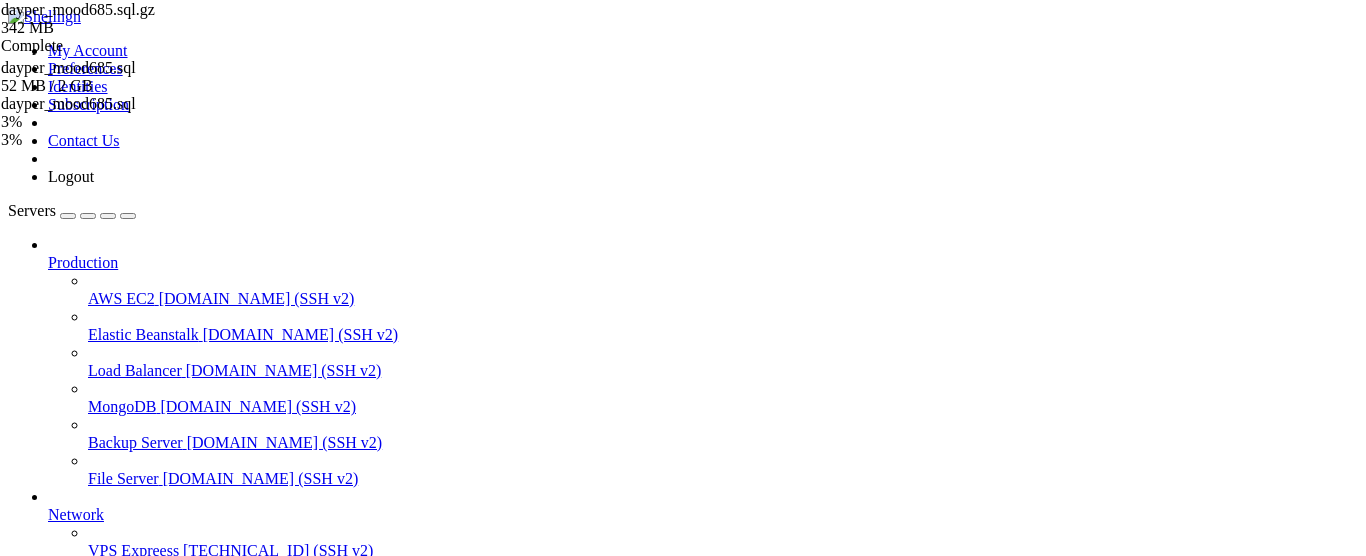 click on "Server Daype" at bounding box center [92, 798] 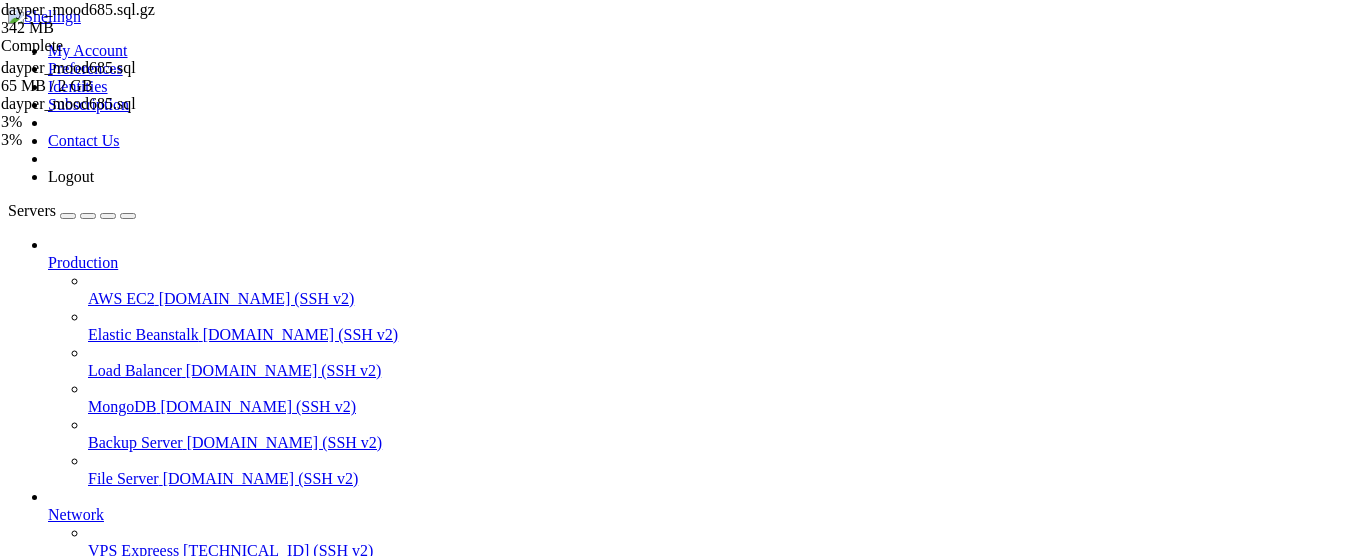 drag, startPoint x: 326, startPoint y: 1372, endPoint x: 429, endPoint y: 1414, distance: 111.233986 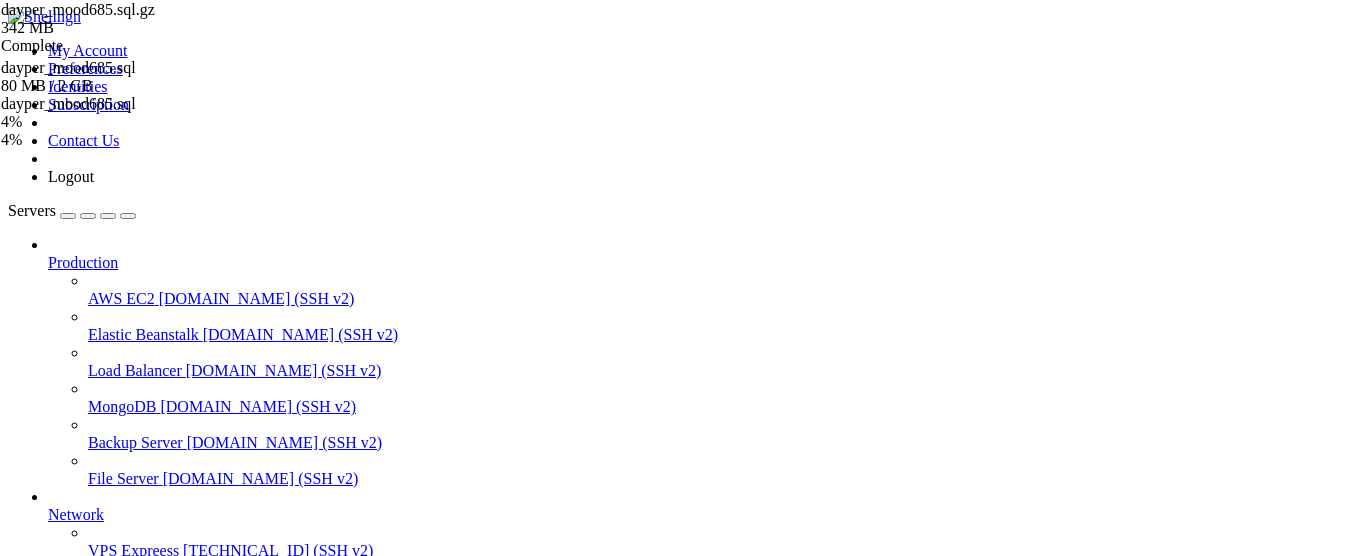 click on "Server Daype" at bounding box center (92, 834) 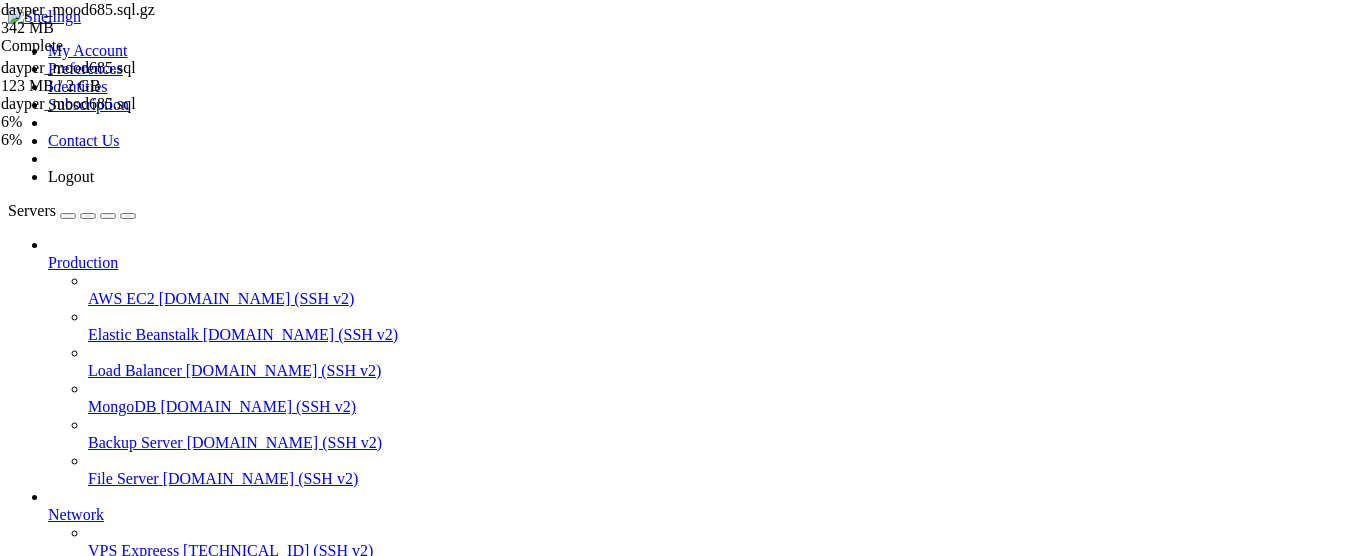 click on "  [DOMAIN_NAME]" at bounding box center [230, 1346] 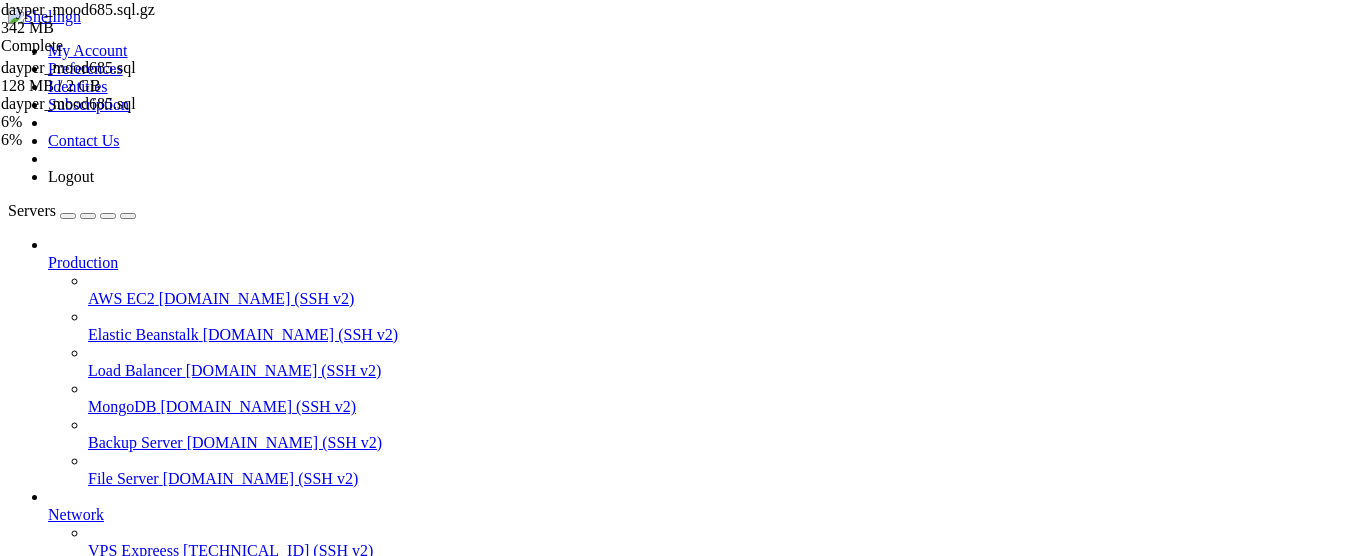 click on "Server Daype" at bounding box center (92, 798) 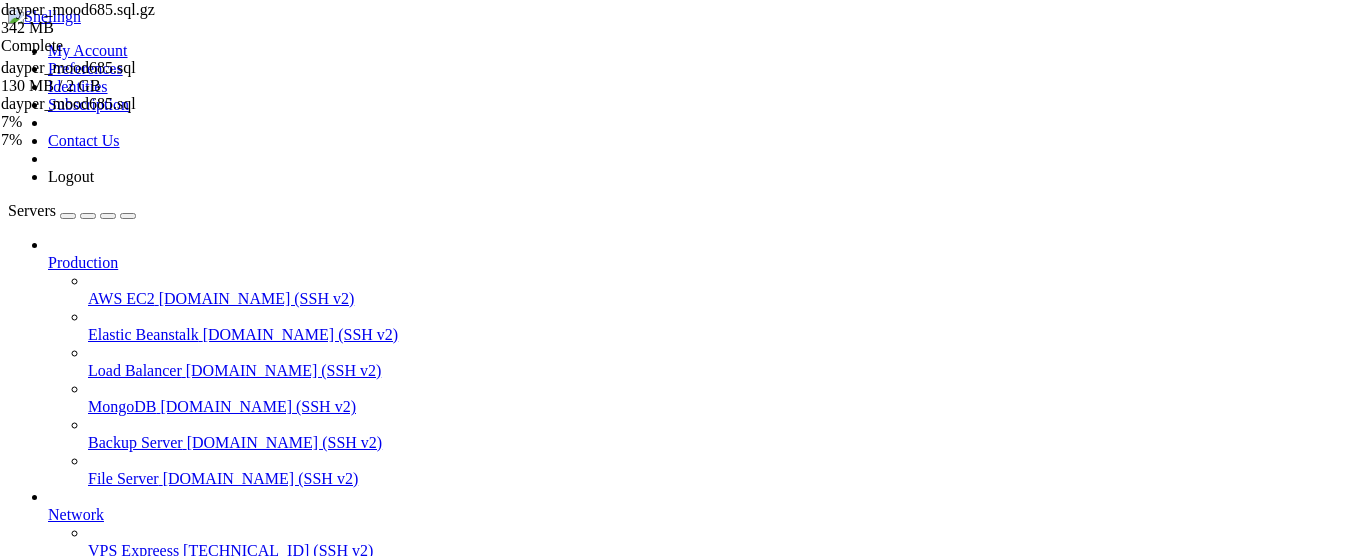 click on "mail" 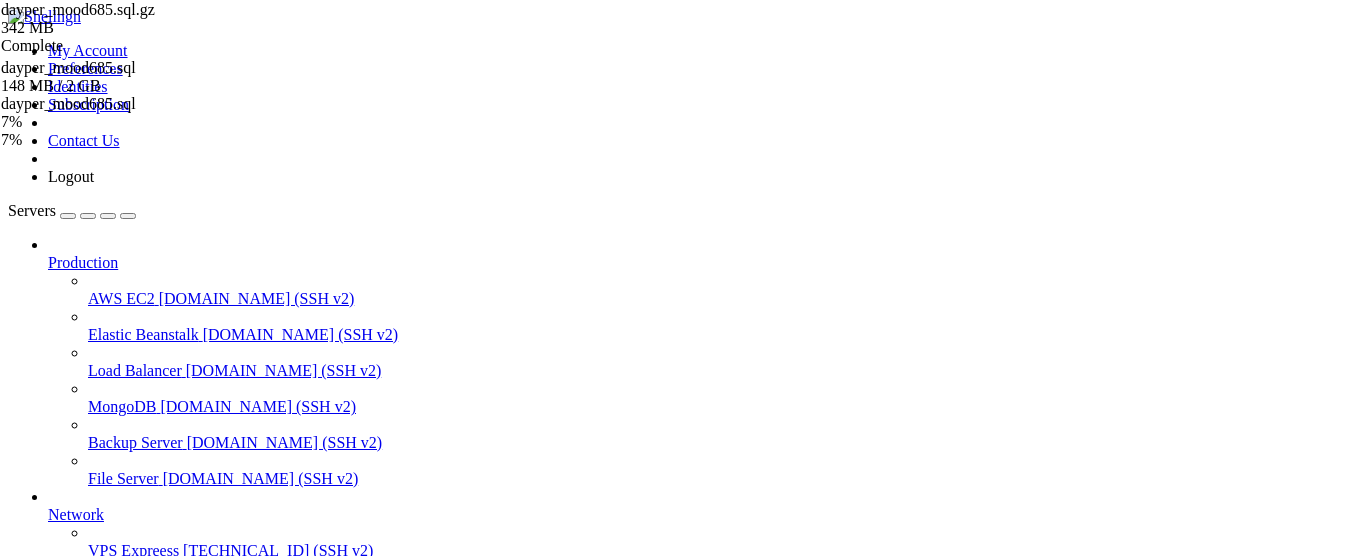 click on "Server Daype" at bounding box center (92, 834) 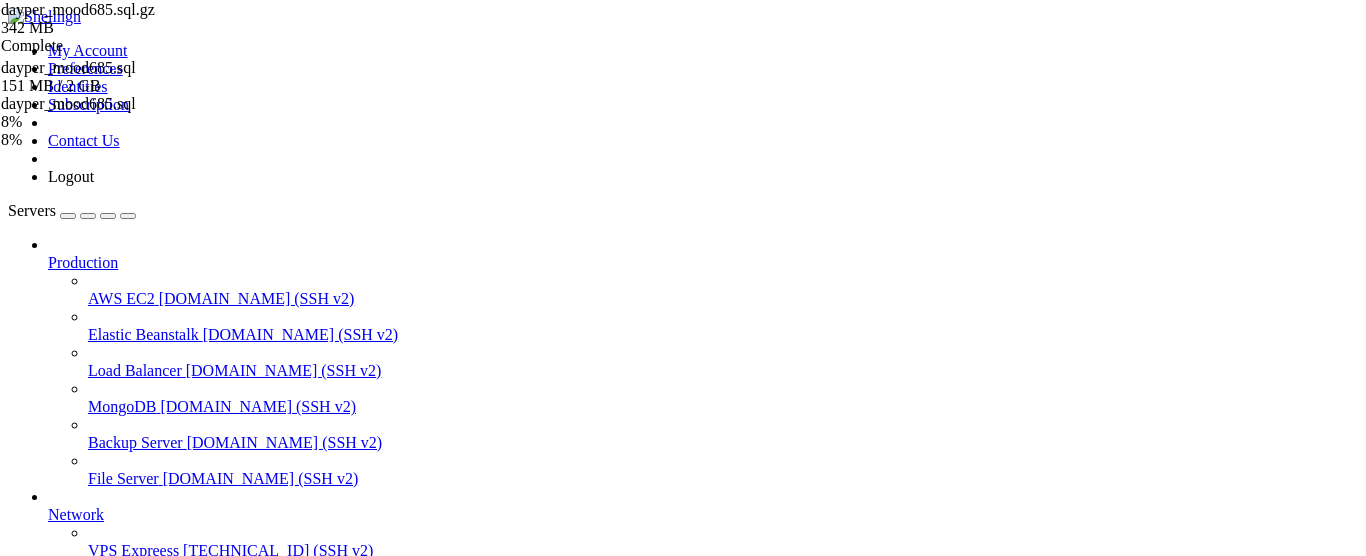 click on "Name Size Modified Perm.
  .. d---------   ^C 0 Bytes [DATE] 11:20:11 p.m. -rw-r--r--
  dayper_mood685.sql 2 GB [DATE] 11:52:36 p.m. -rw-r--r--
  dayper_mood685.sql.gz 342 MB [DATE] 12:06:50 a.m. -rw-r--r--
  [DOMAIN_NAME] 2 KB [DATE] 11:57:17 p.m. -rwxr-xr-x" at bounding box center [683, 1445] 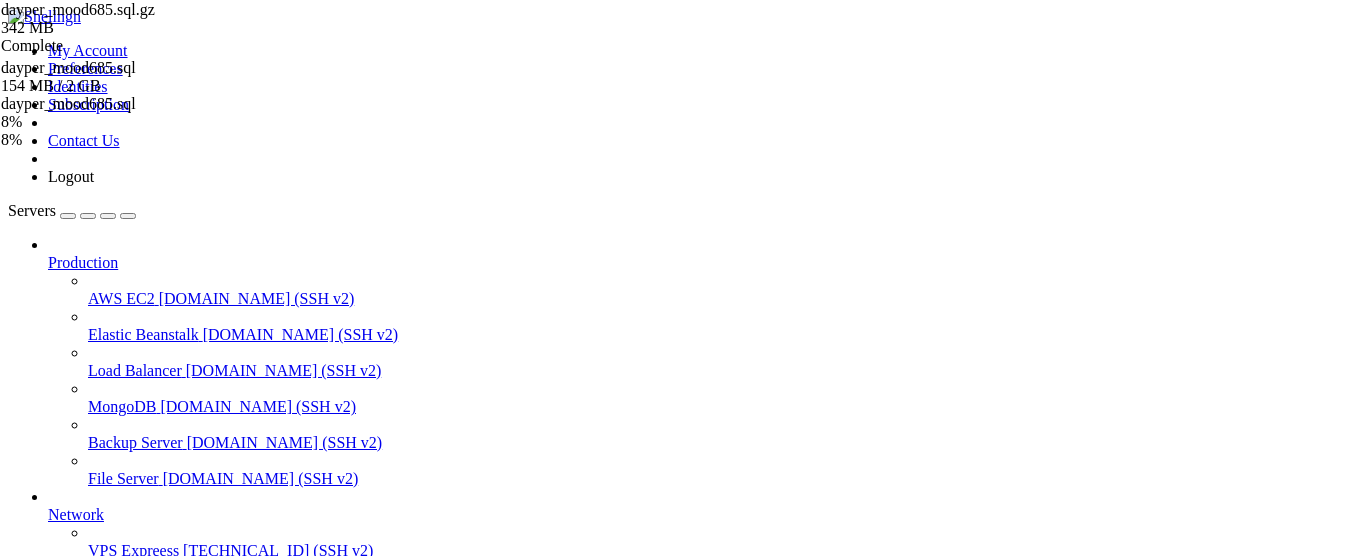 click at bounding box center [16, 1214] 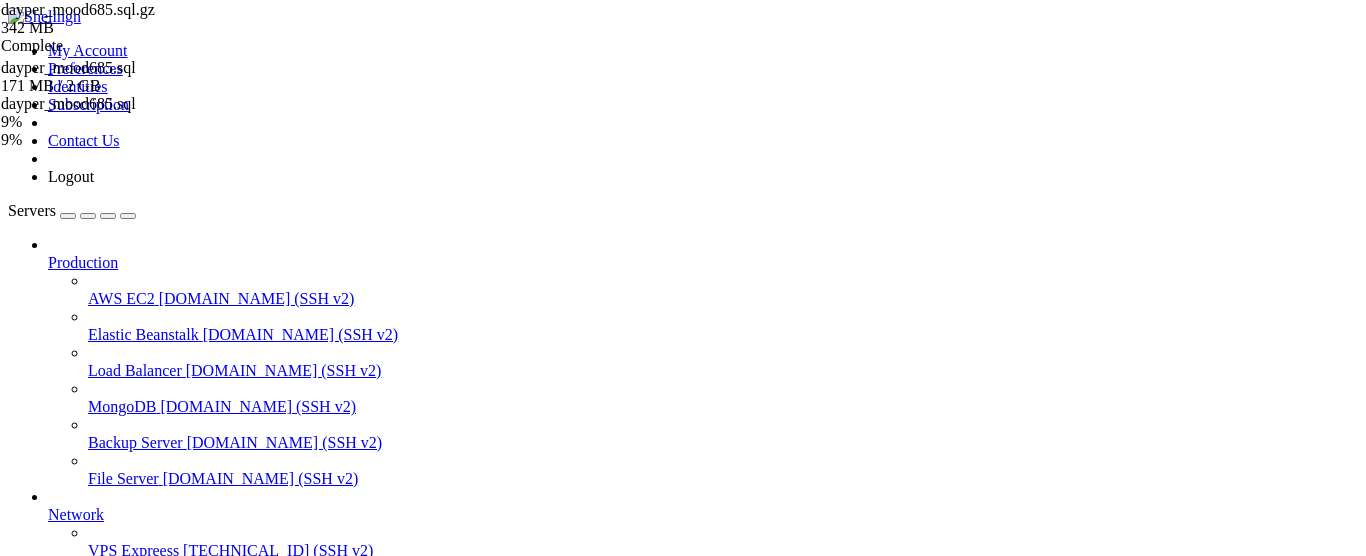 scroll, scrollTop: 1804, scrollLeft: 0, axis: vertical 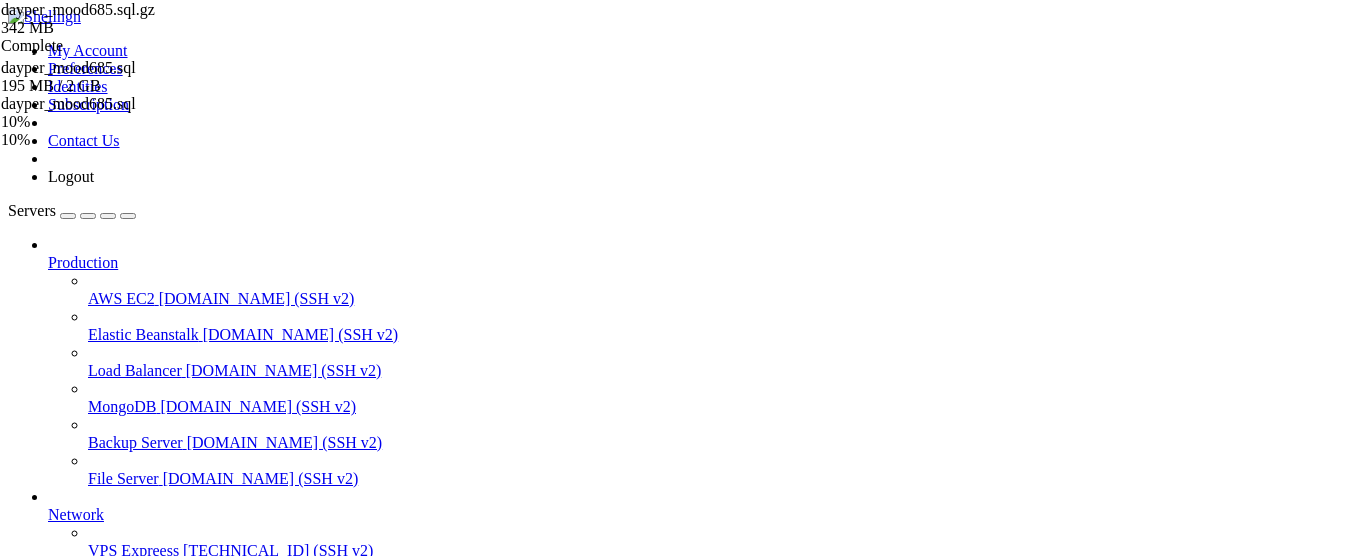 click on "  DayperBackups" at bounding box center [65, 1017] 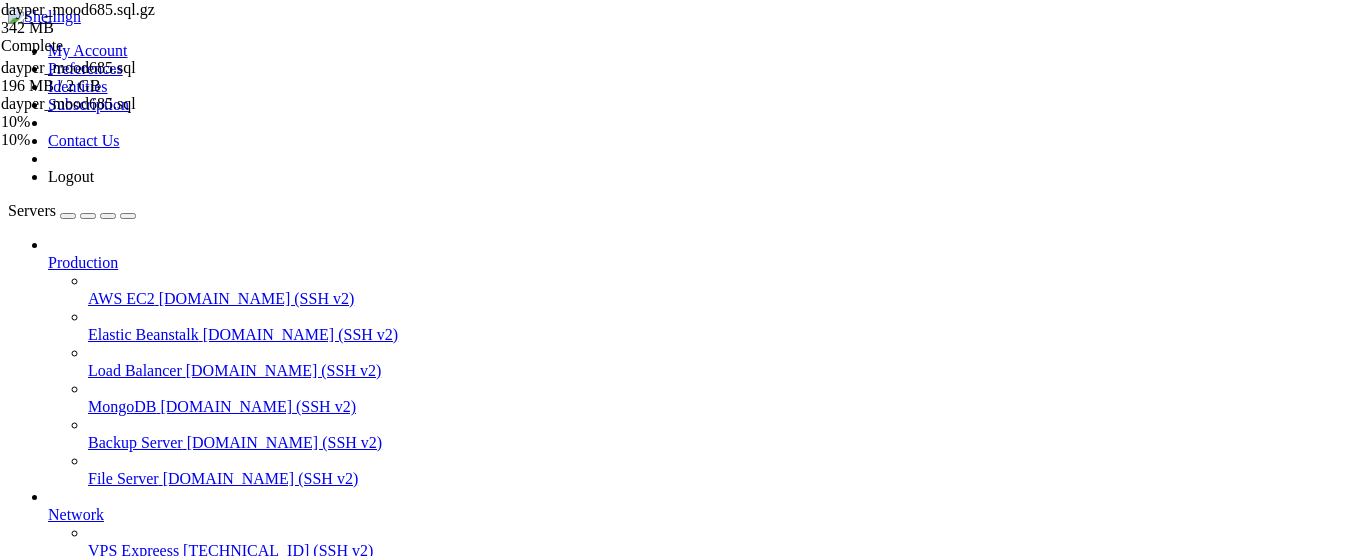 scroll, scrollTop: 0, scrollLeft: 0, axis: both 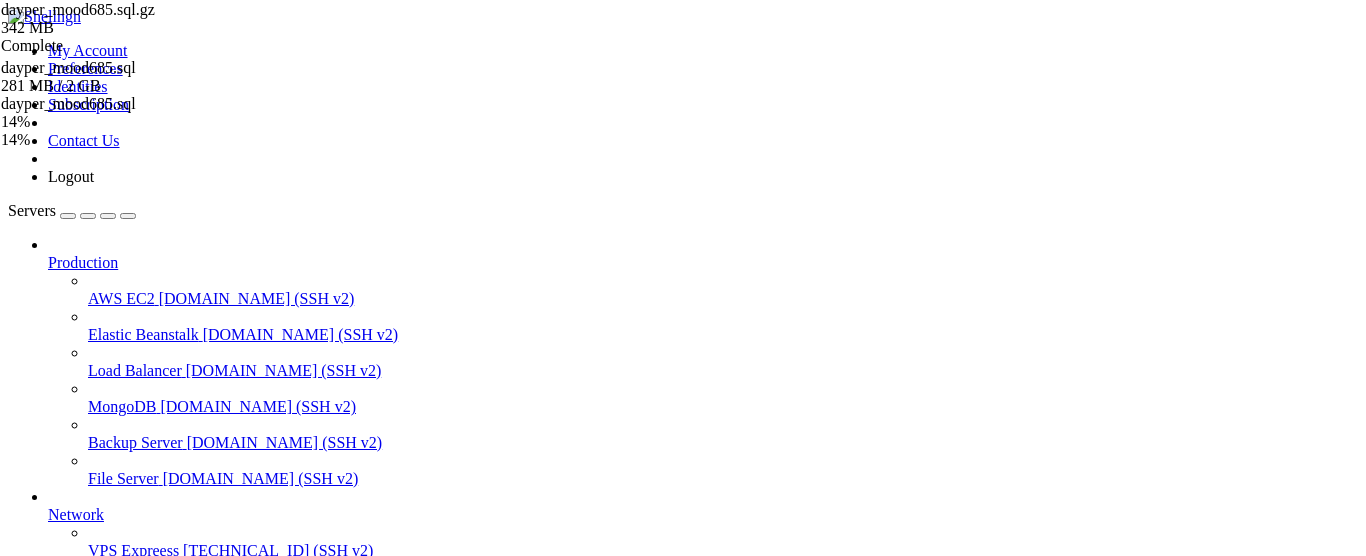 click on "Server Daype" at bounding box center (92, 798) 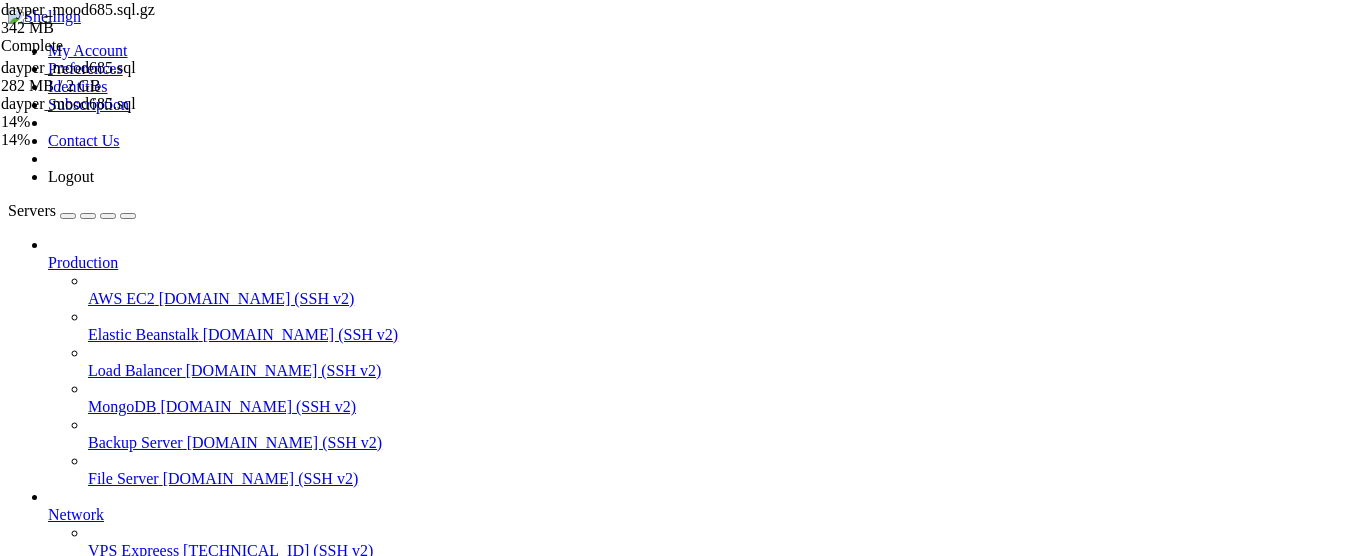 click 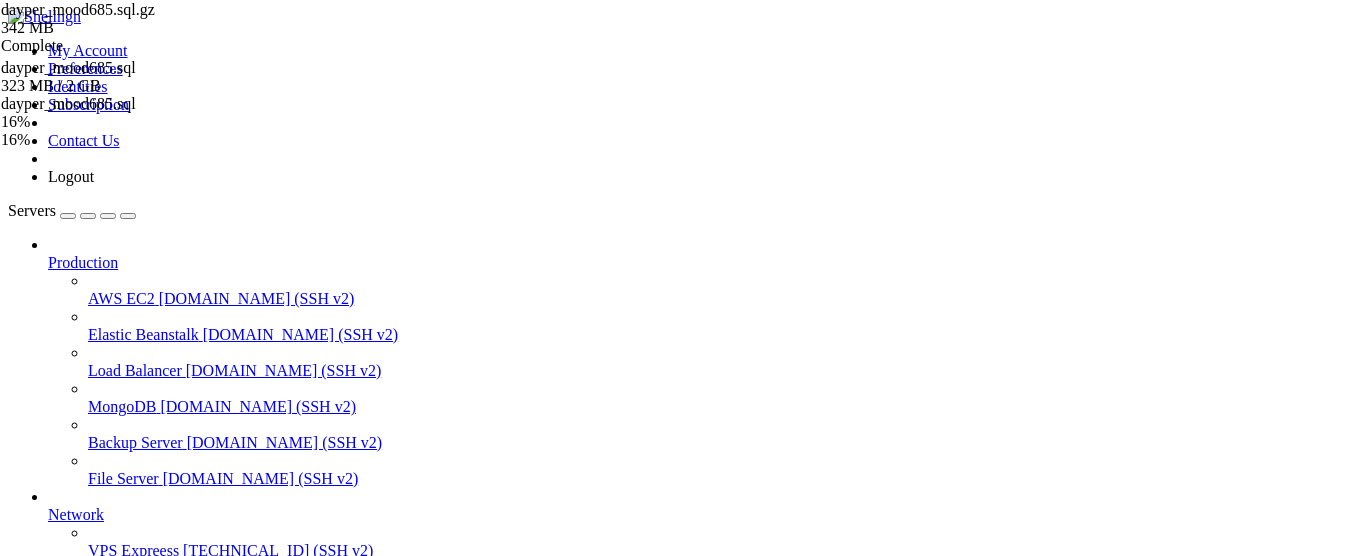 click 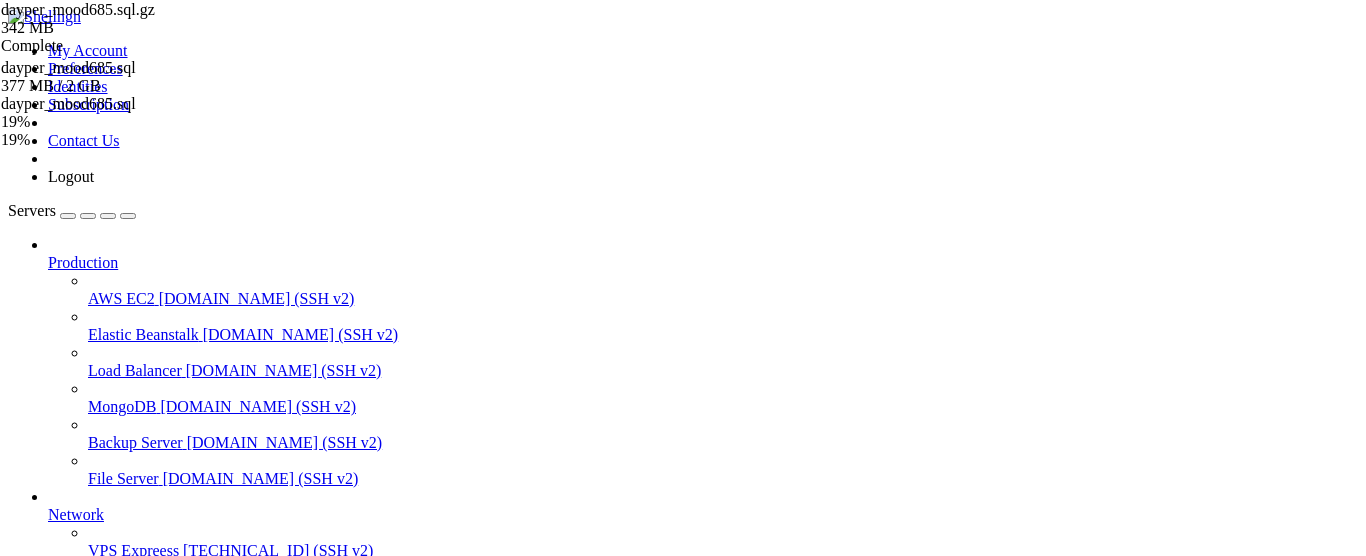 drag, startPoint x: 215, startPoint y: 1497, endPoint x: 182, endPoint y: 1497, distance: 33 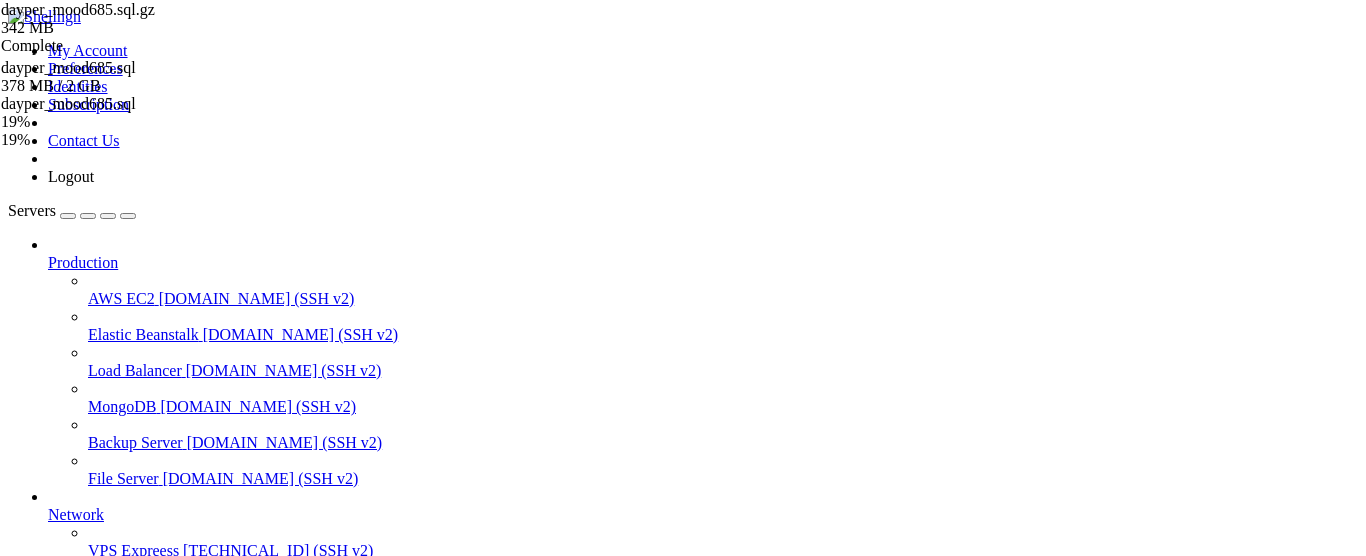 scroll, scrollTop: 666, scrollLeft: 0, axis: vertical 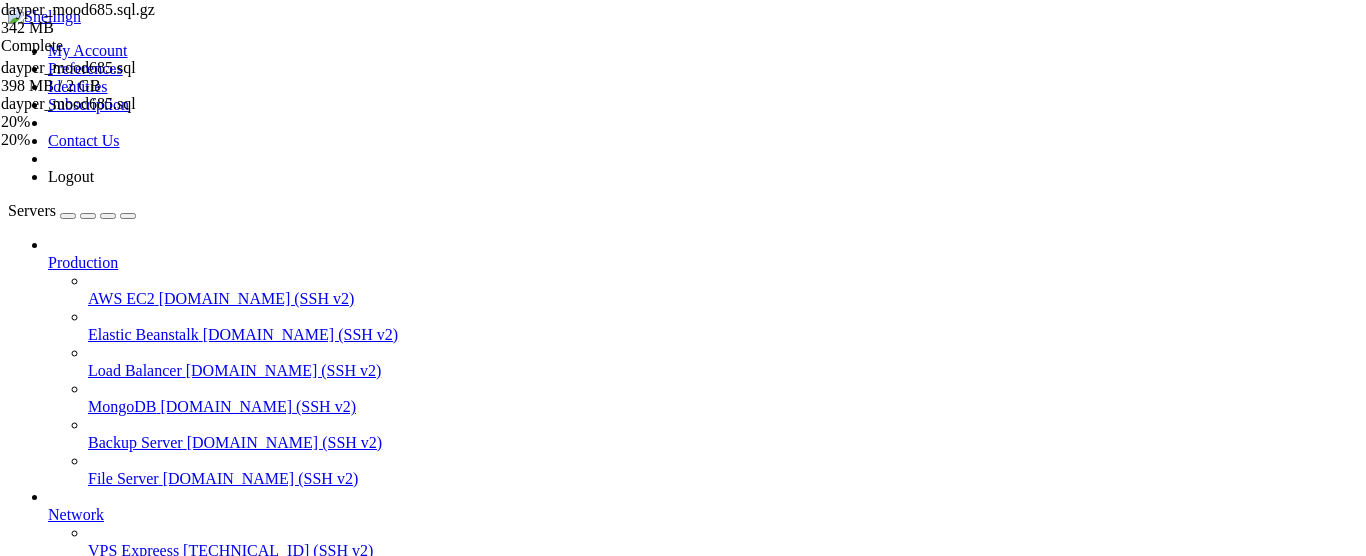 click on "+--------------------------+------------------------------+" 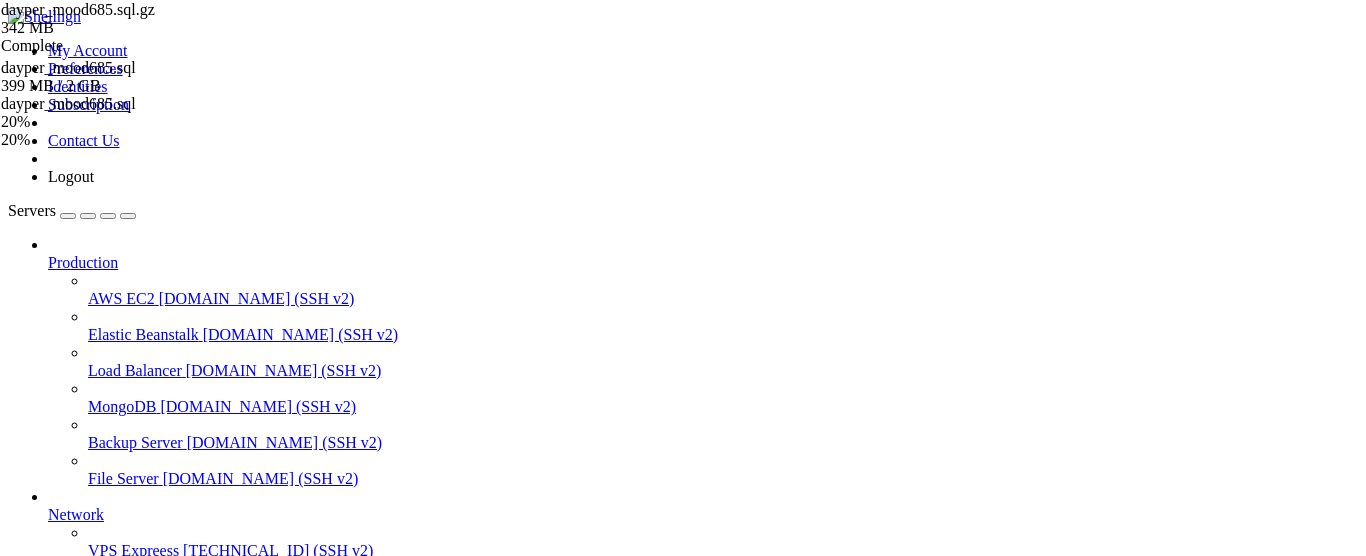 drag, startPoint x: 222, startPoint y: 1541, endPoint x: 203, endPoint y: 1532, distance: 21.023796 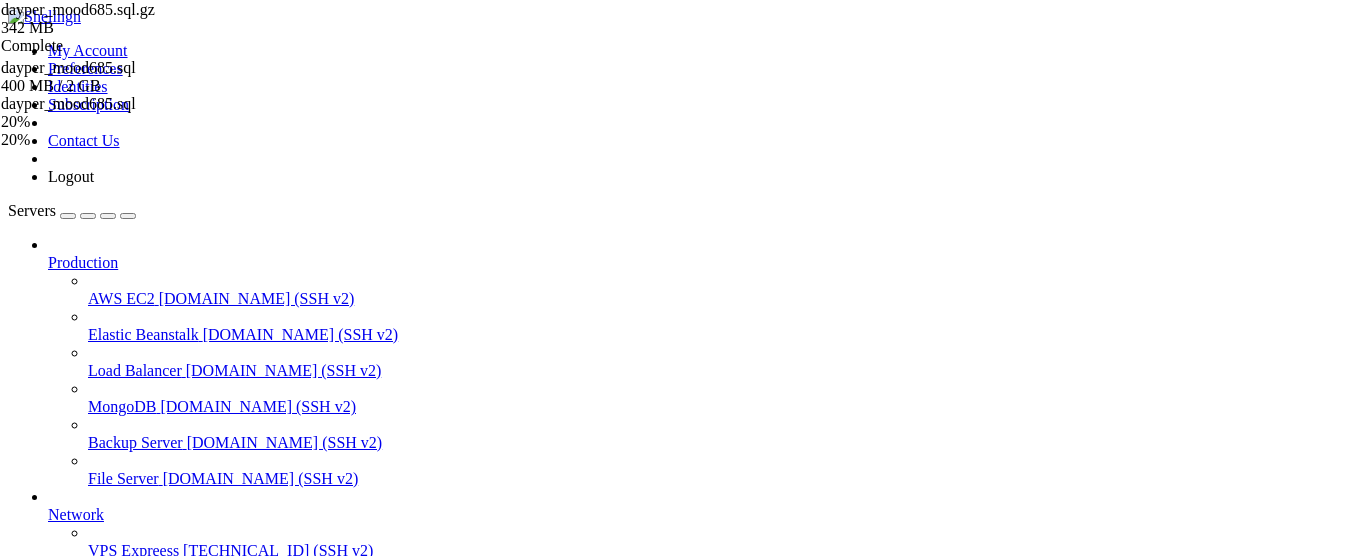 scroll, scrollTop: 720, scrollLeft: 0, axis: vertical 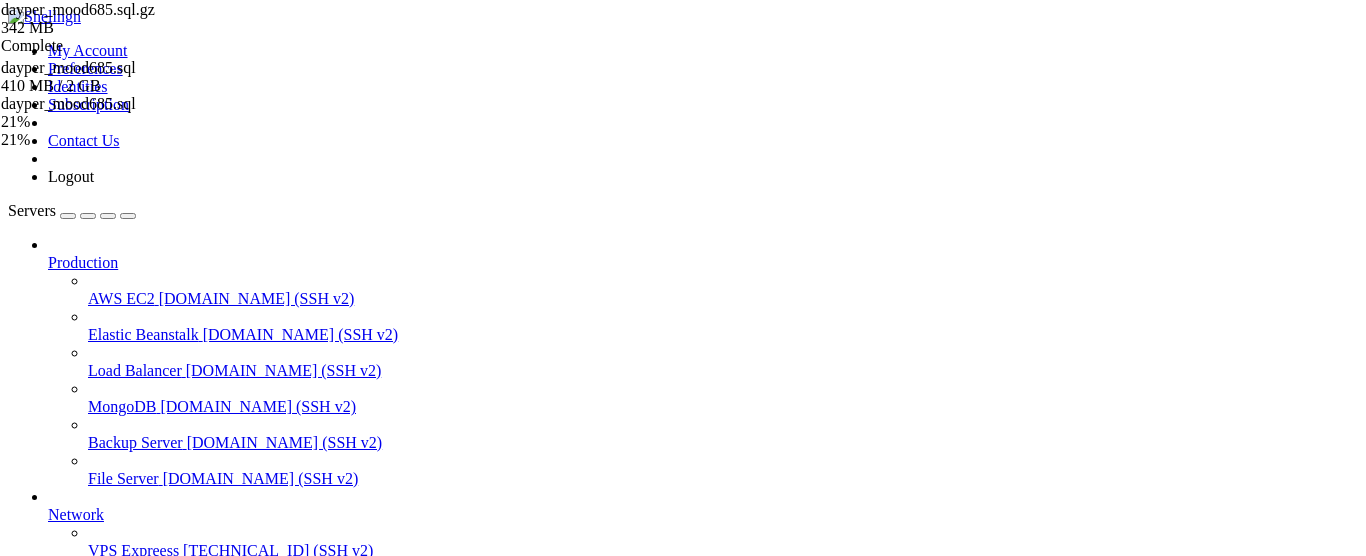 drag, startPoint x: 192, startPoint y: 1559, endPoint x: 163, endPoint y: 1542, distance: 33.61547 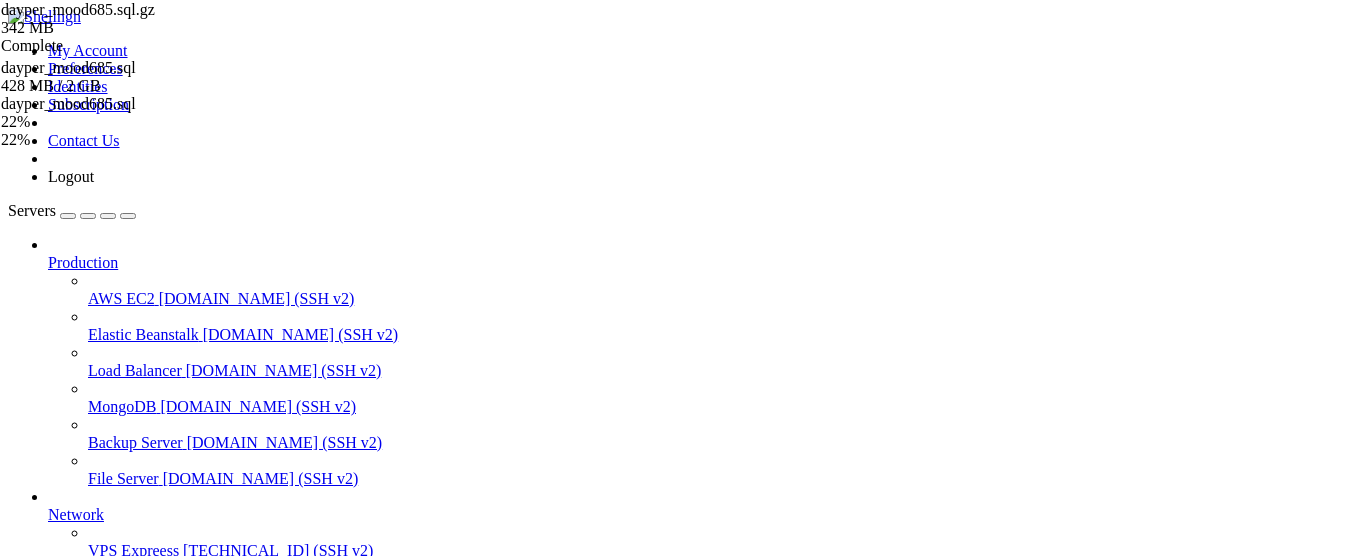 scroll, scrollTop: 0, scrollLeft: 0, axis: both 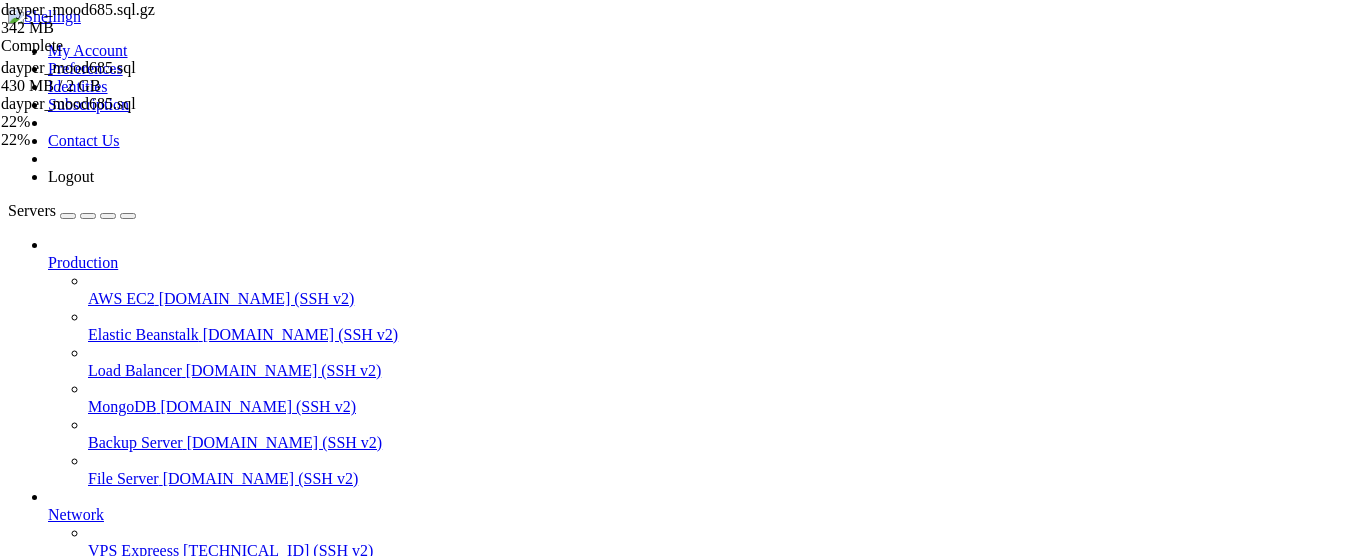 click 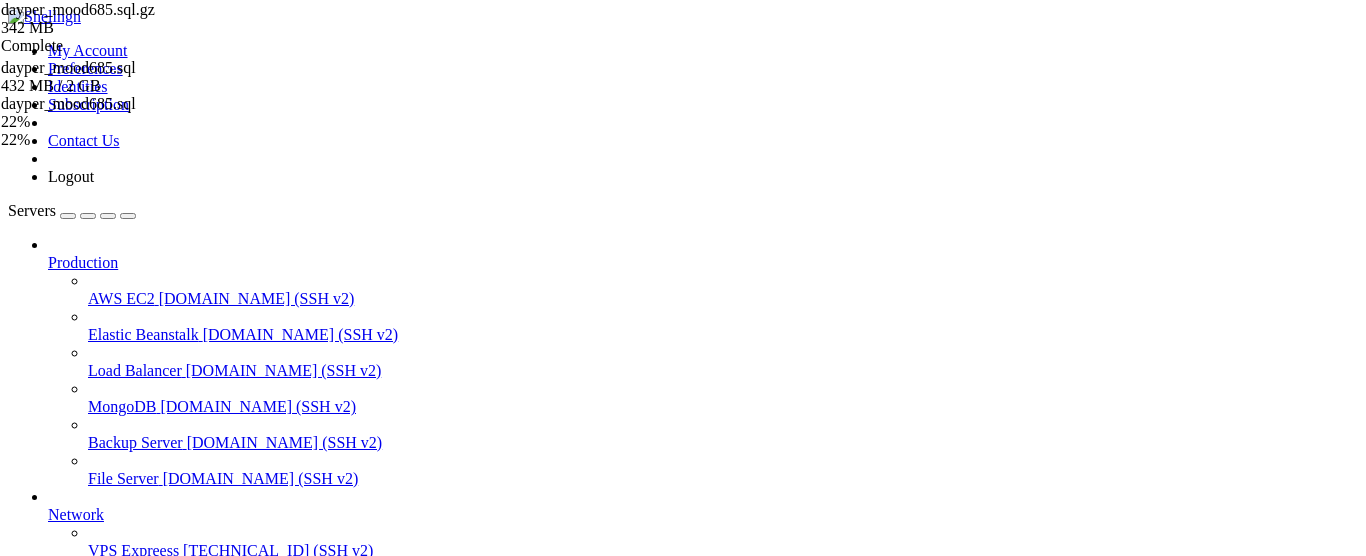 click on "Server Daype
" at bounding box center [703, 844] 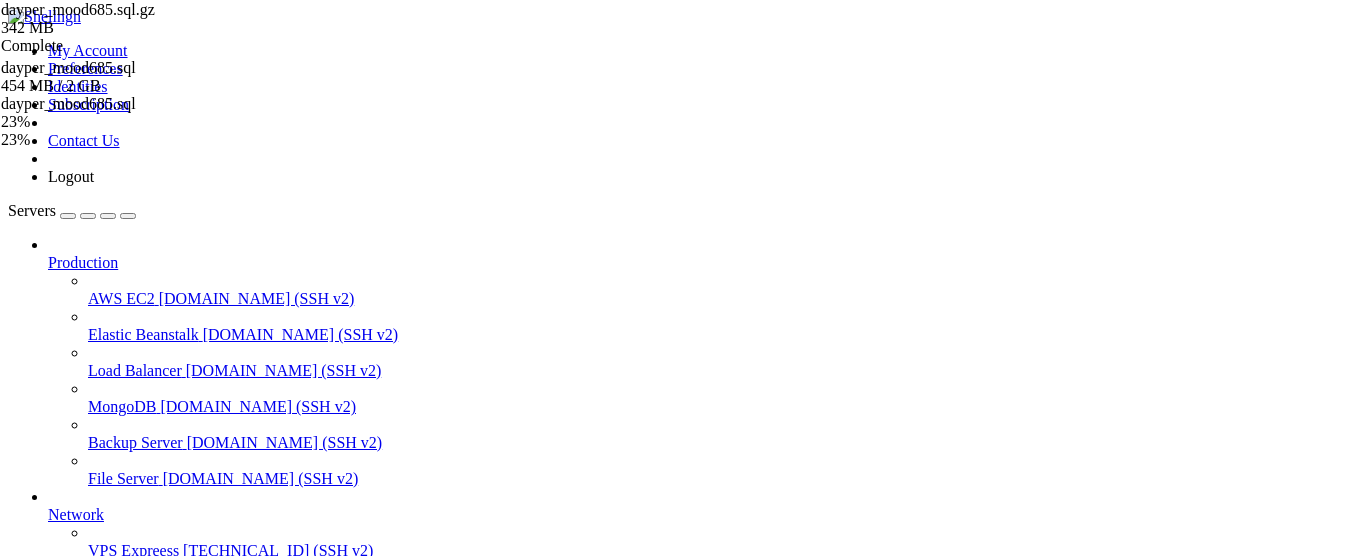 click on "/home/dayper/DayperBackups" at bounding box center [683, 1209] 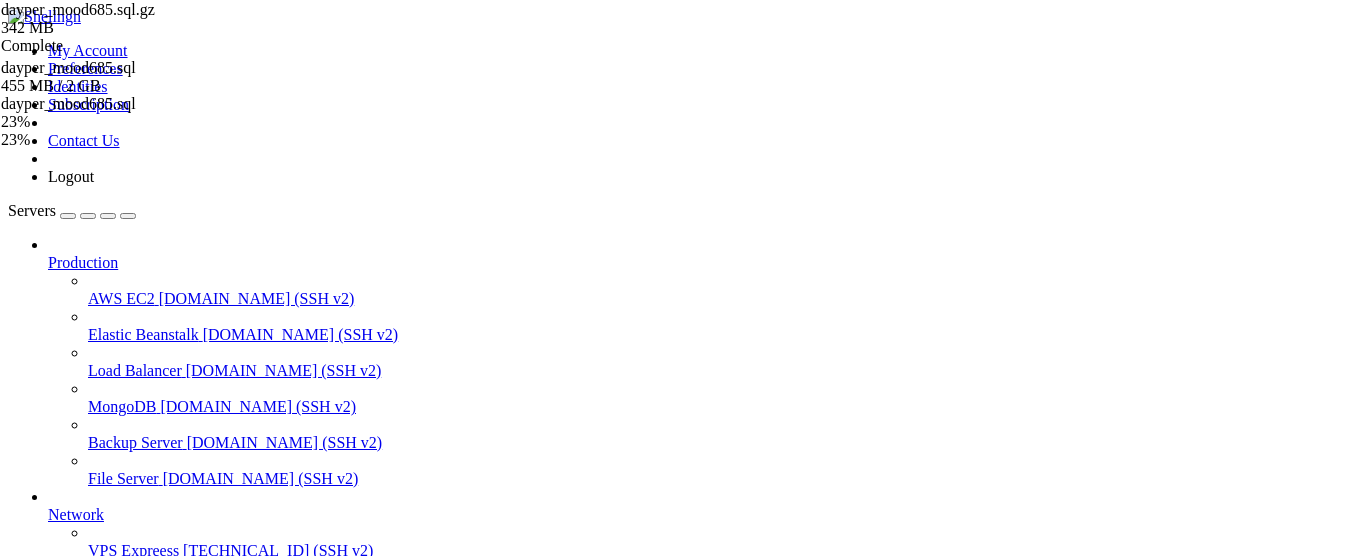 click on "/home/dayper/DayperBackups" at bounding box center [683, 1209] 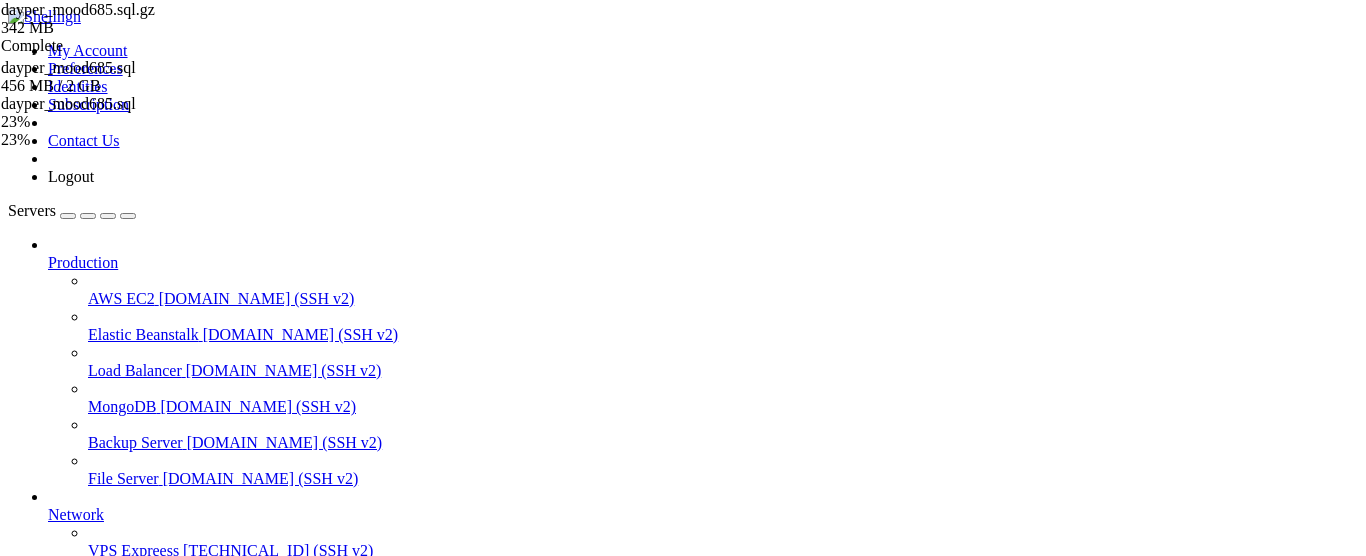 click at bounding box center (16, 1214) 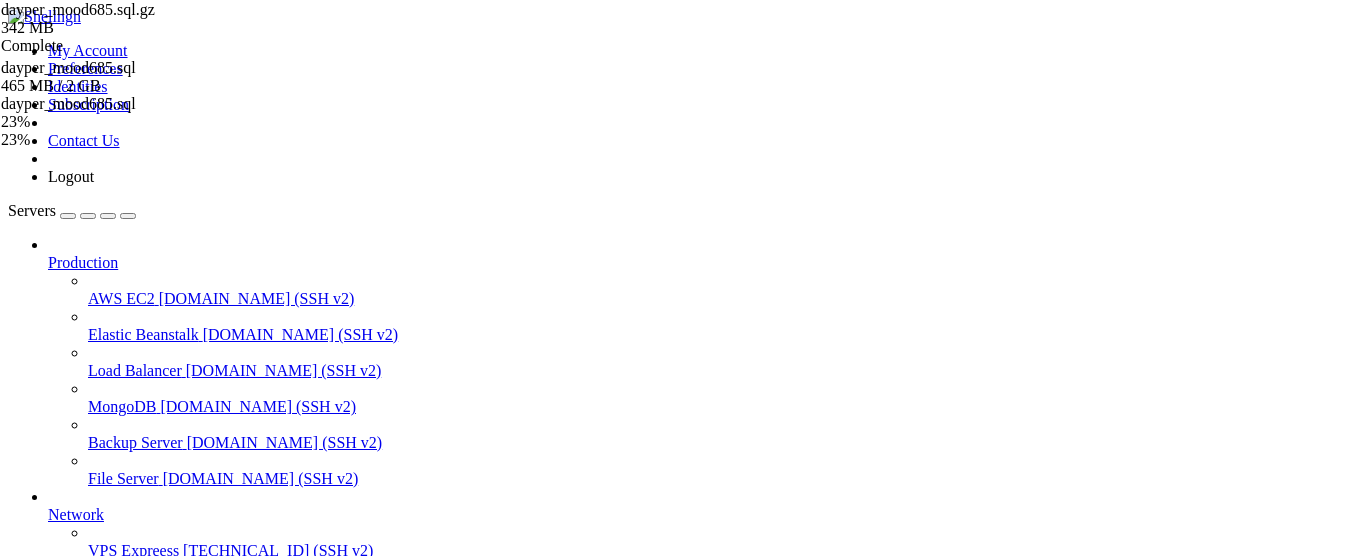scroll, scrollTop: 337, scrollLeft: 0, axis: vertical 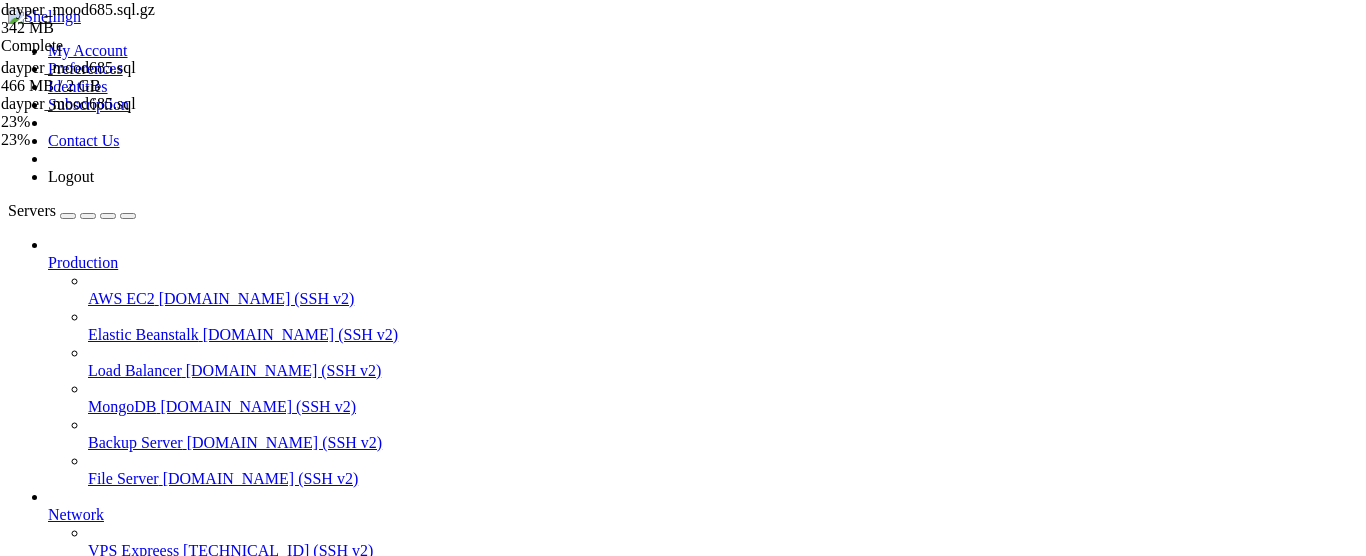 click at bounding box center [16, 1214] 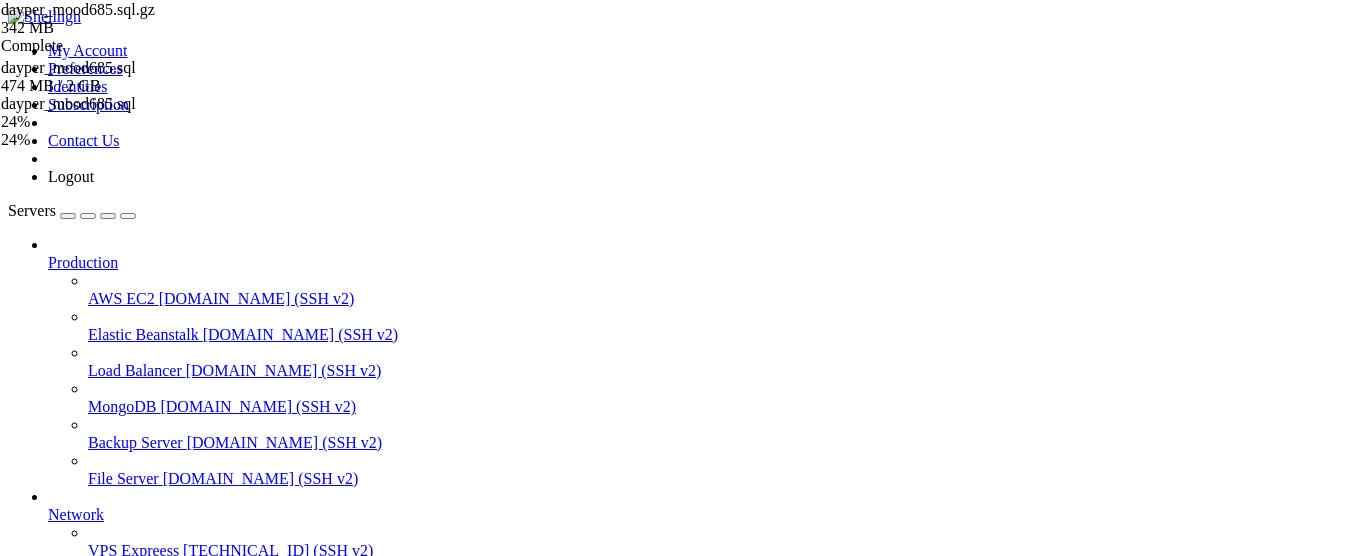 scroll, scrollTop: 0, scrollLeft: 0, axis: both 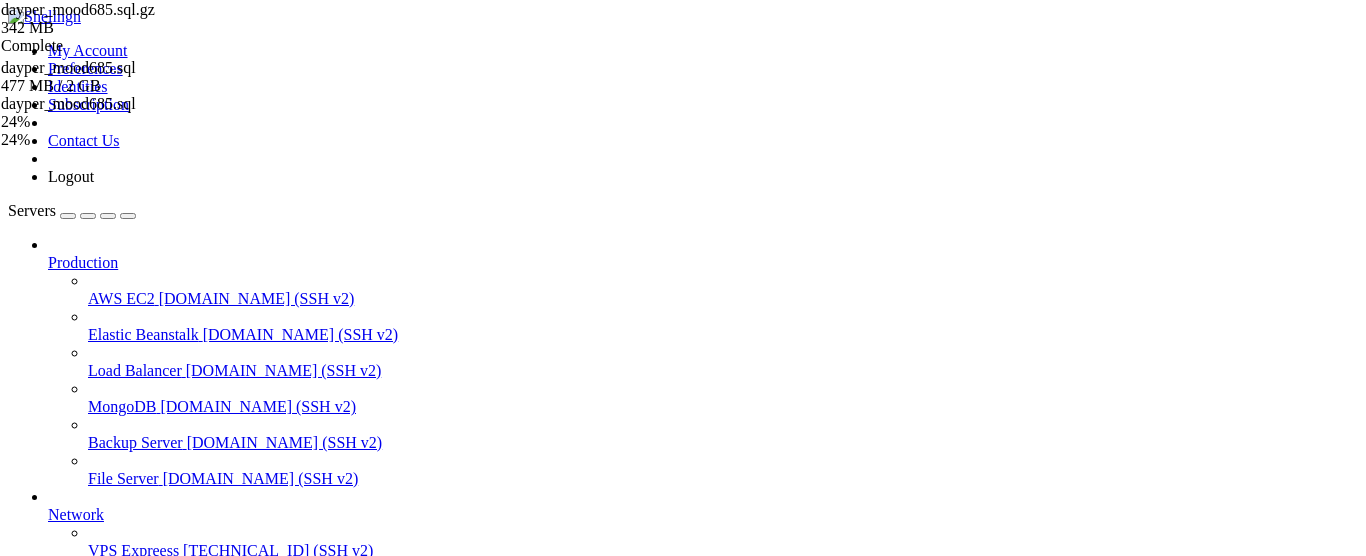 click at bounding box center [16, 1214] 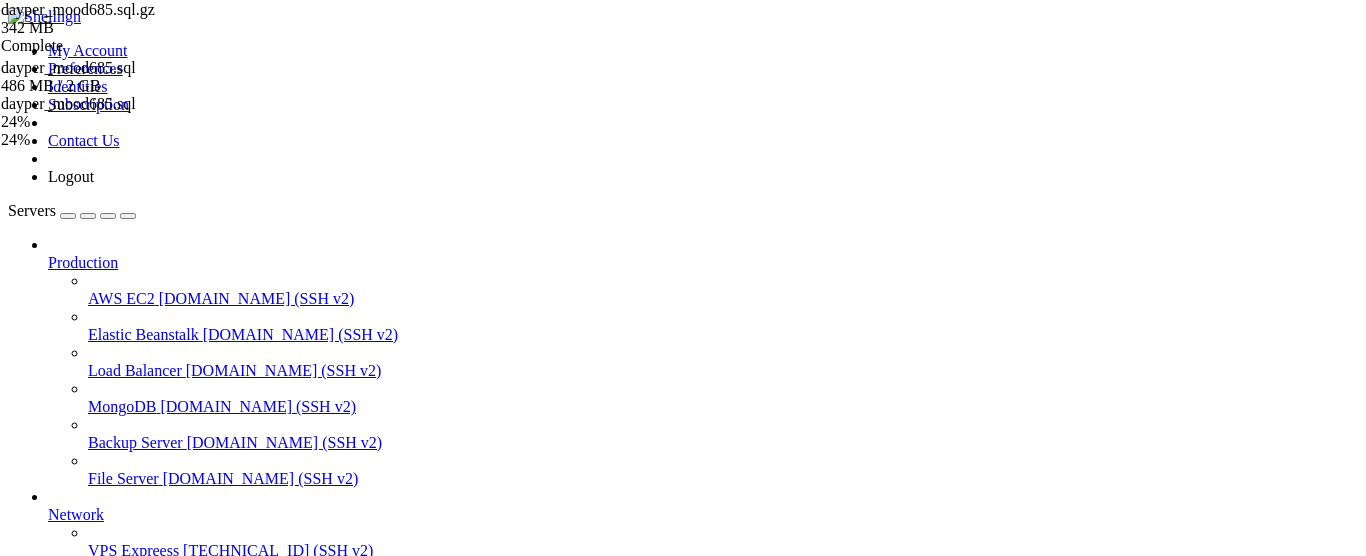 scroll, scrollTop: 1084, scrollLeft: 0, axis: vertical 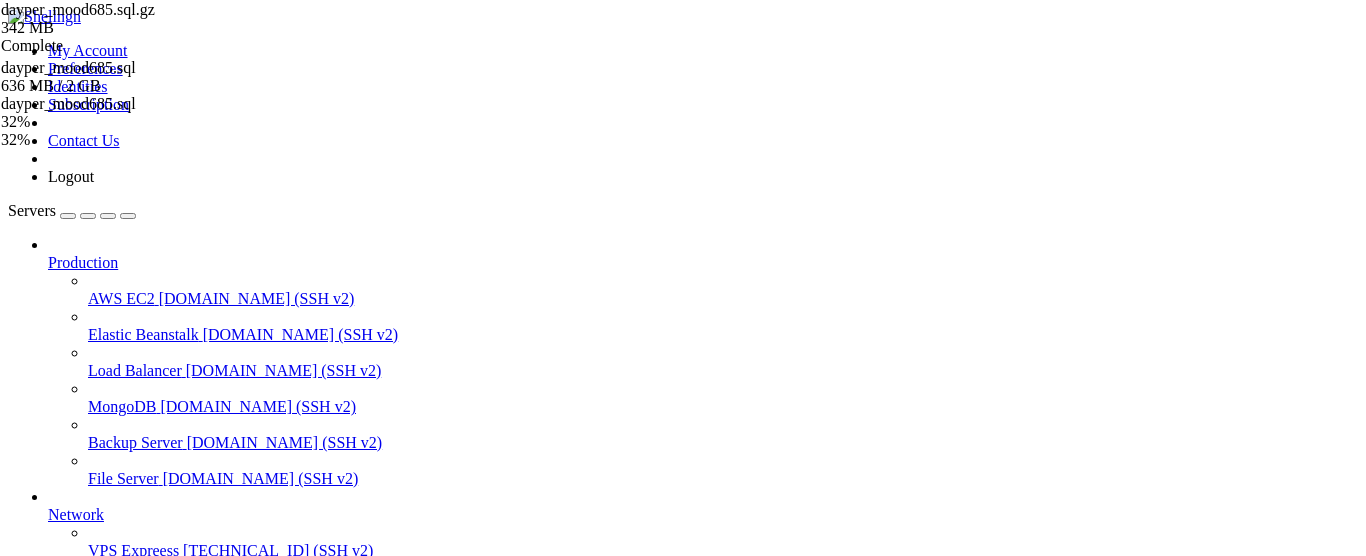 click on "  1" at bounding box center (225, 1524) 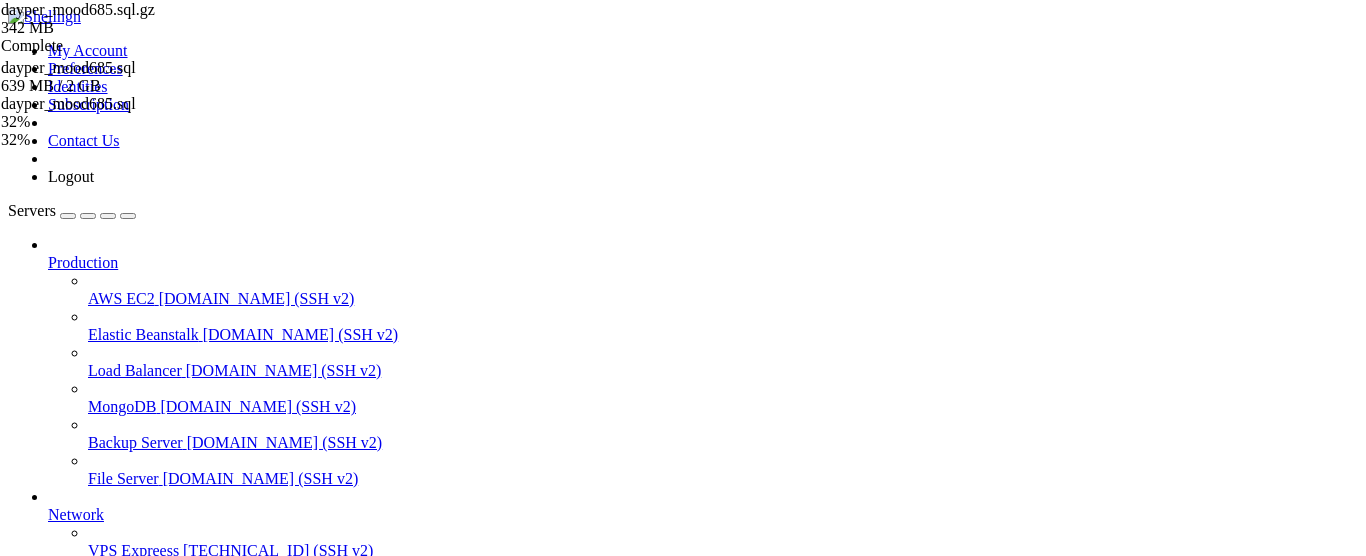 click on "Server Daype" at bounding box center [92, 798] 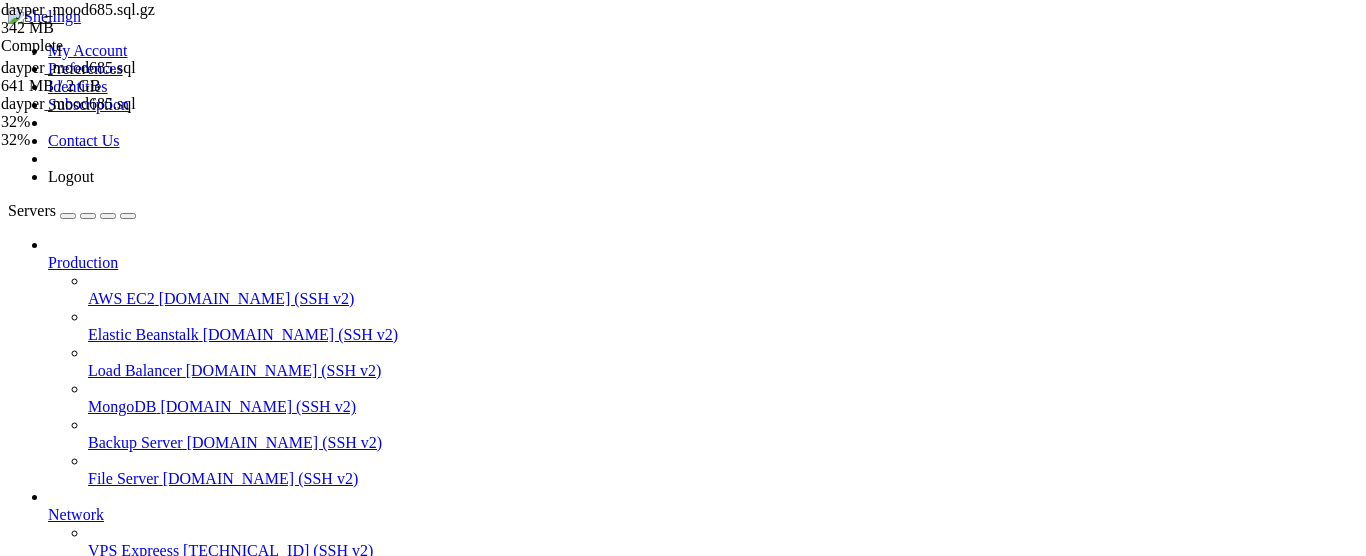 click 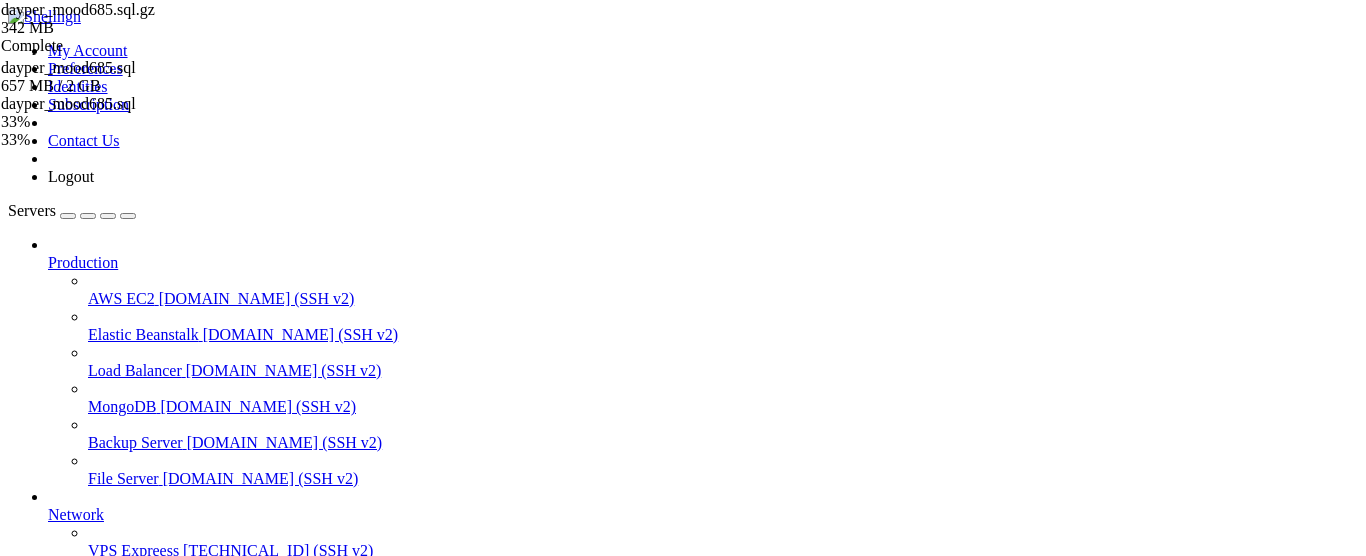 scroll, scrollTop: 18, scrollLeft: 0, axis: vertical 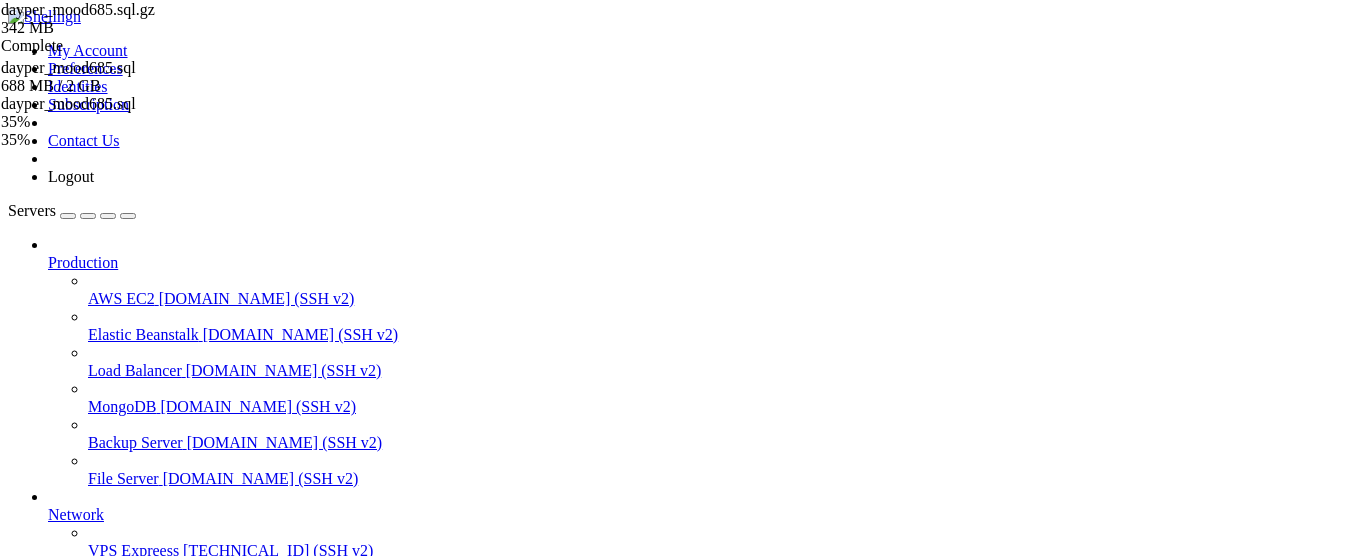 click on ".    400.shtml  403.shtml  413.shtml  cp_errordocument.shtml  index.html" 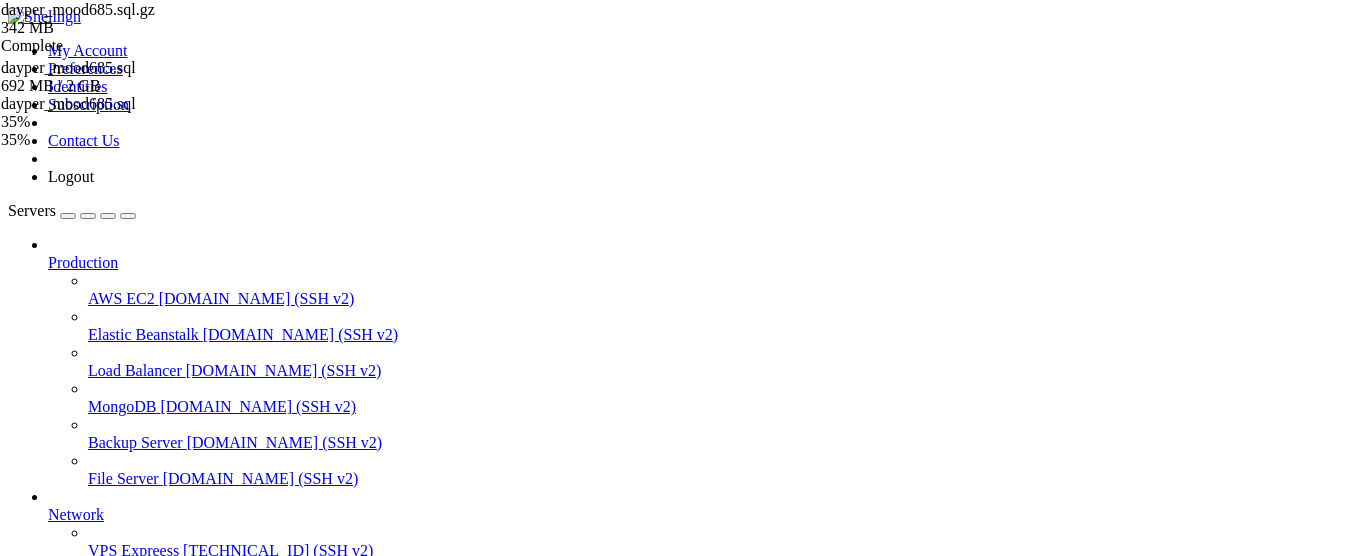 scroll, scrollTop: 0, scrollLeft: 0, axis: both 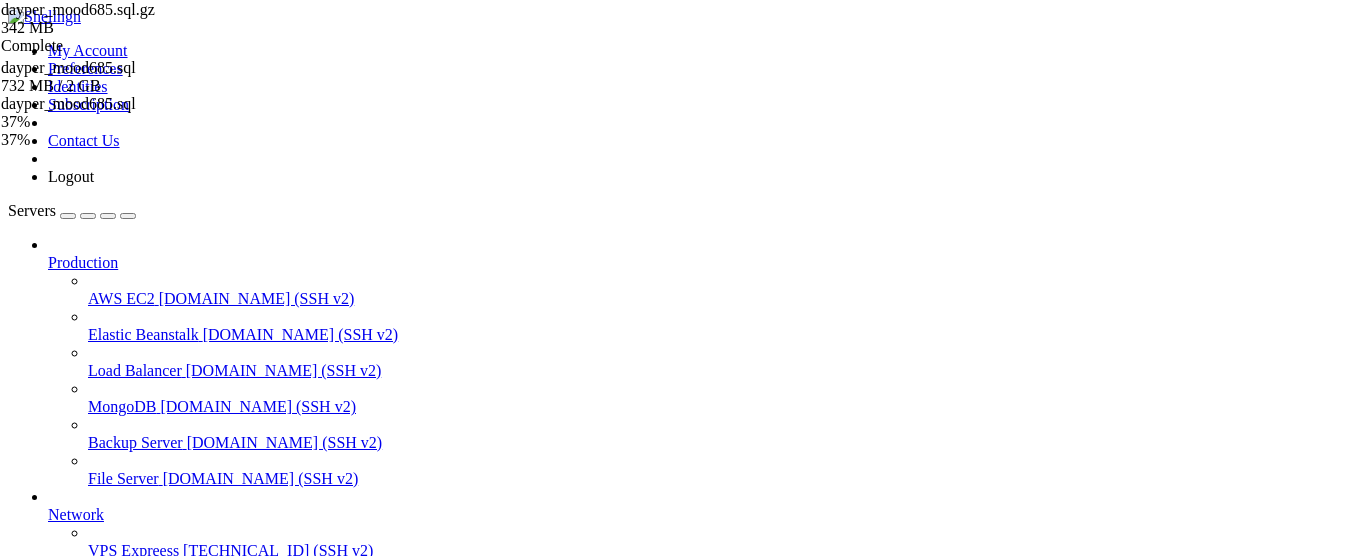 click 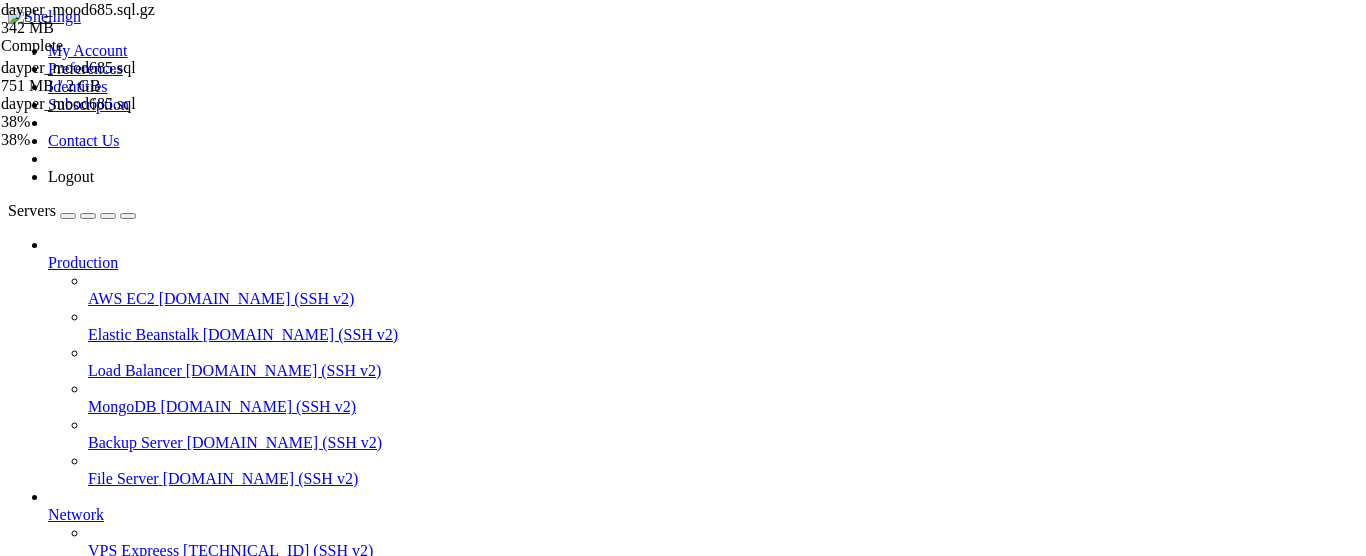 scroll, scrollTop: 255, scrollLeft: 0, axis: vertical 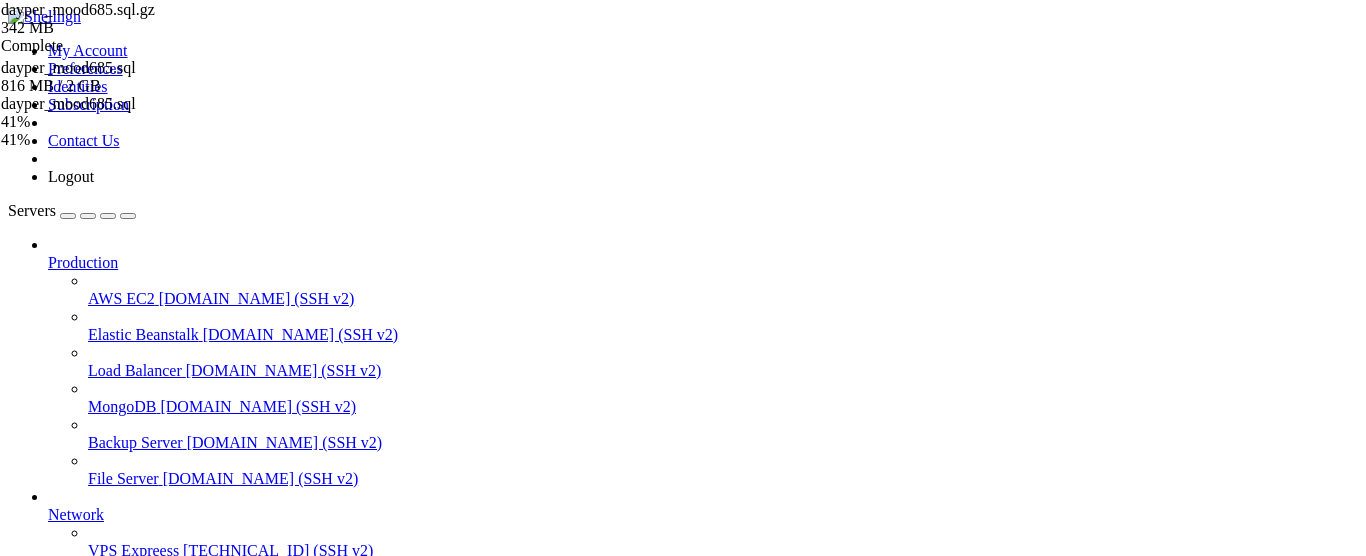 click on "Server Daype
" at bounding box center (703, 844) 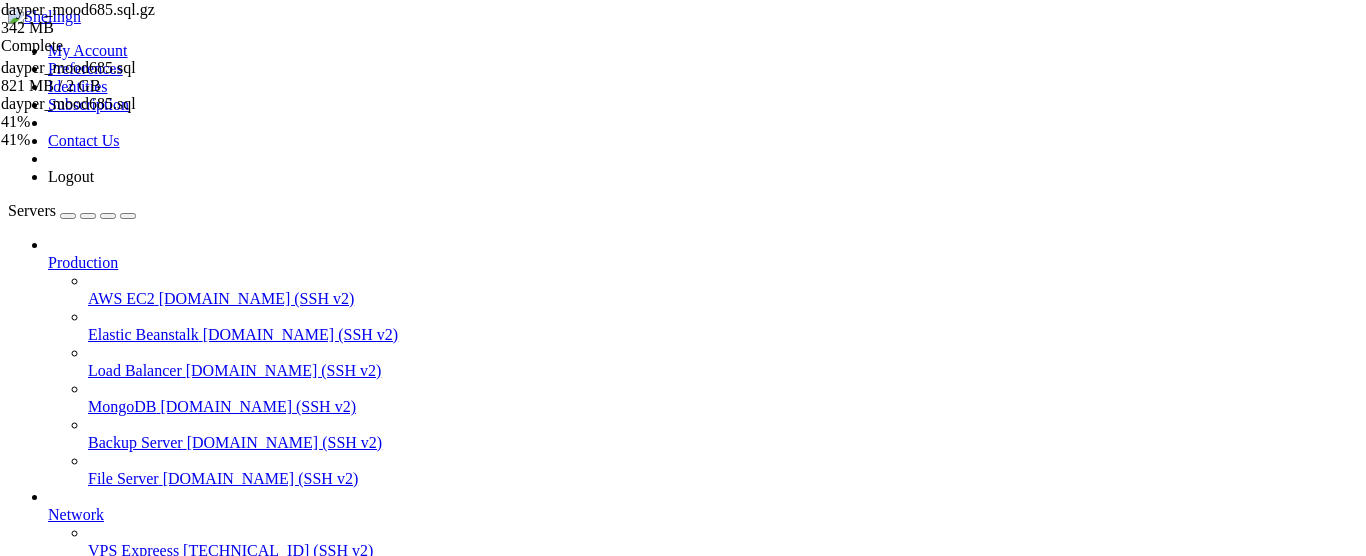 click on "Server Daype" at bounding box center (92, 798) 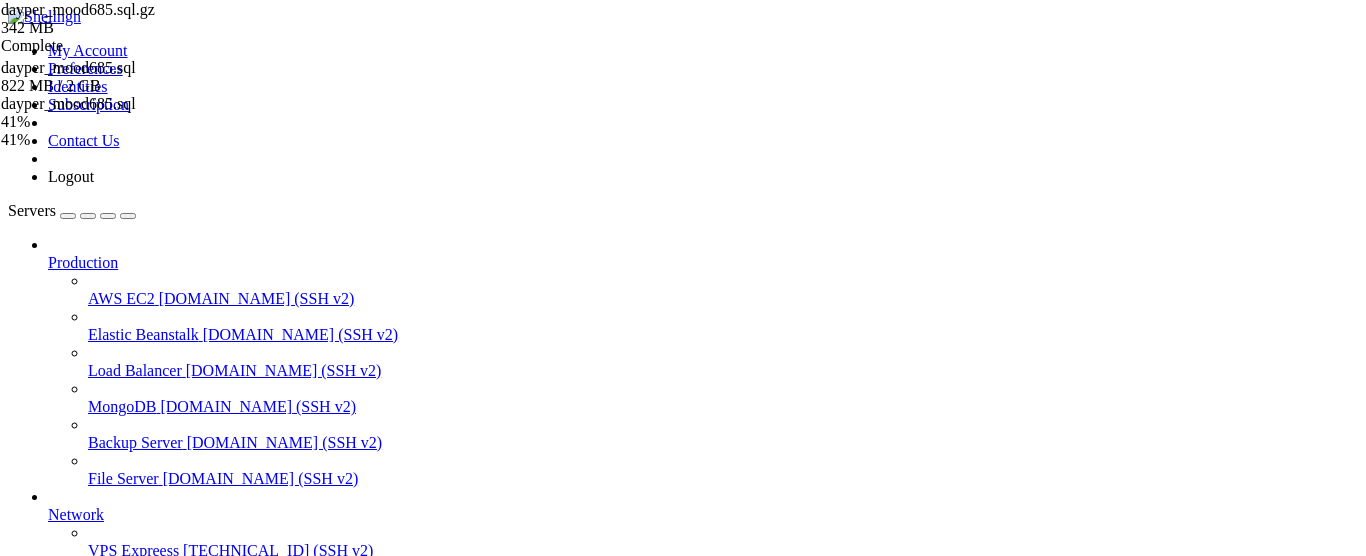 click on "gpg                                  userhomes" 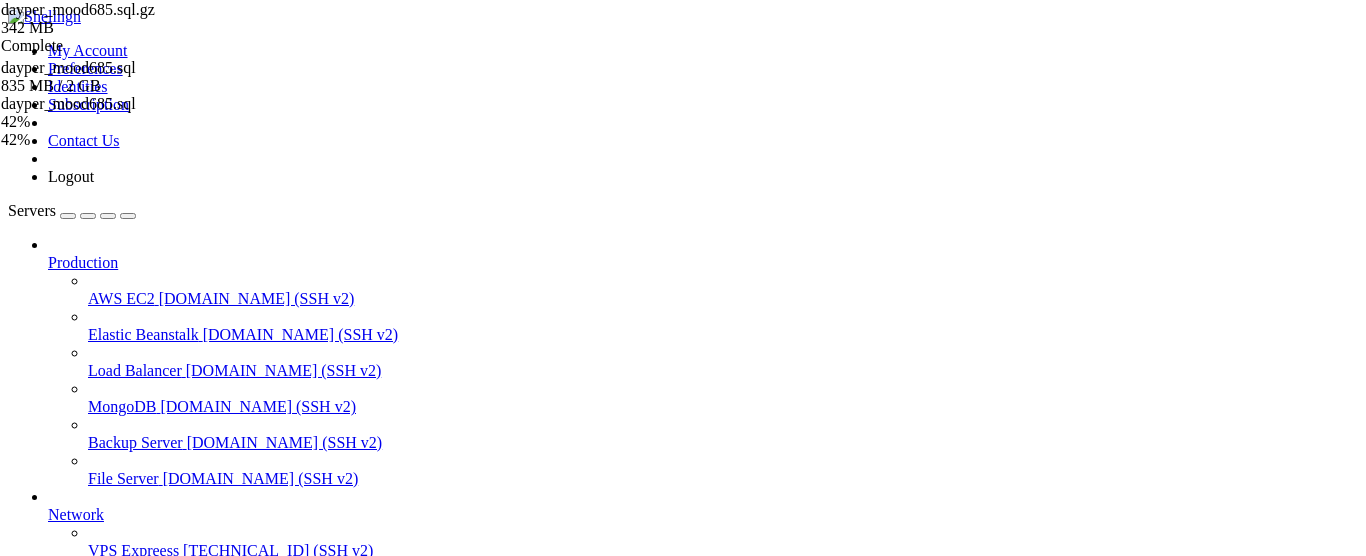 scroll, scrollTop: 1872, scrollLeft: 0, axis: vertical 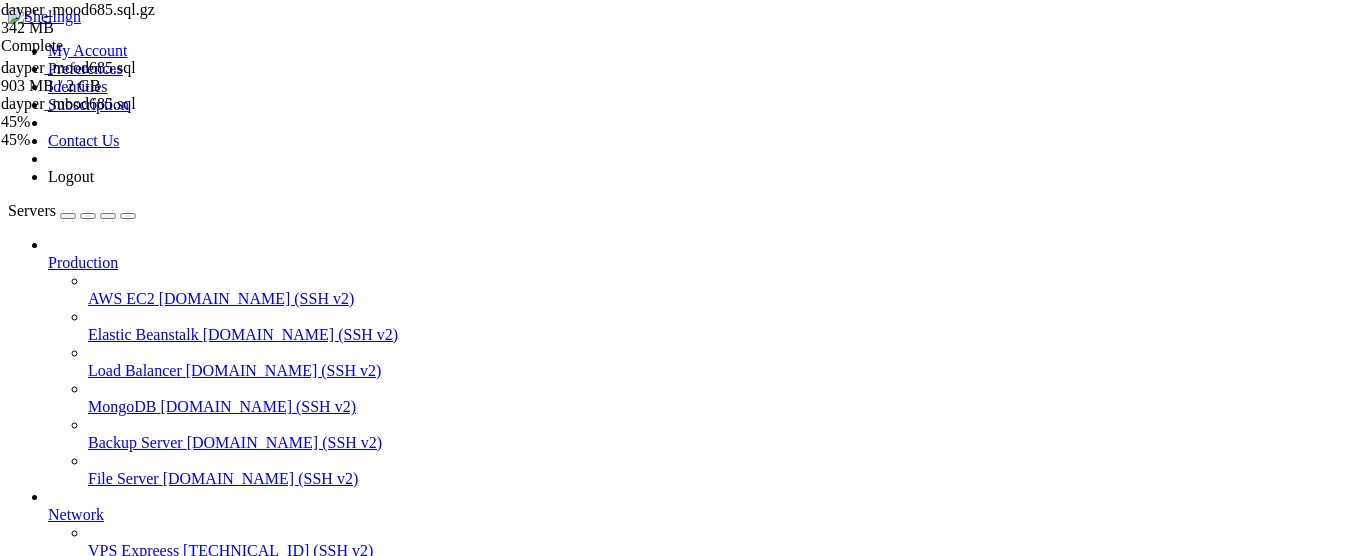 click on "hostname_history.json               users" 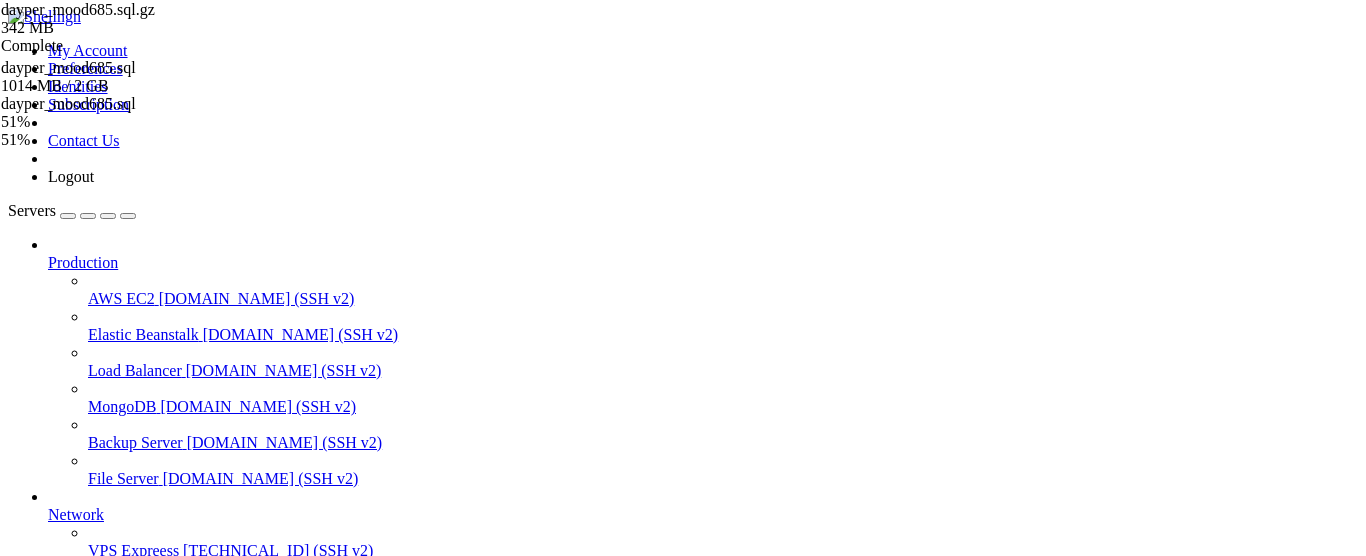 scroll, scrollTop: 648, scrollLeft: 0, axis: vertical 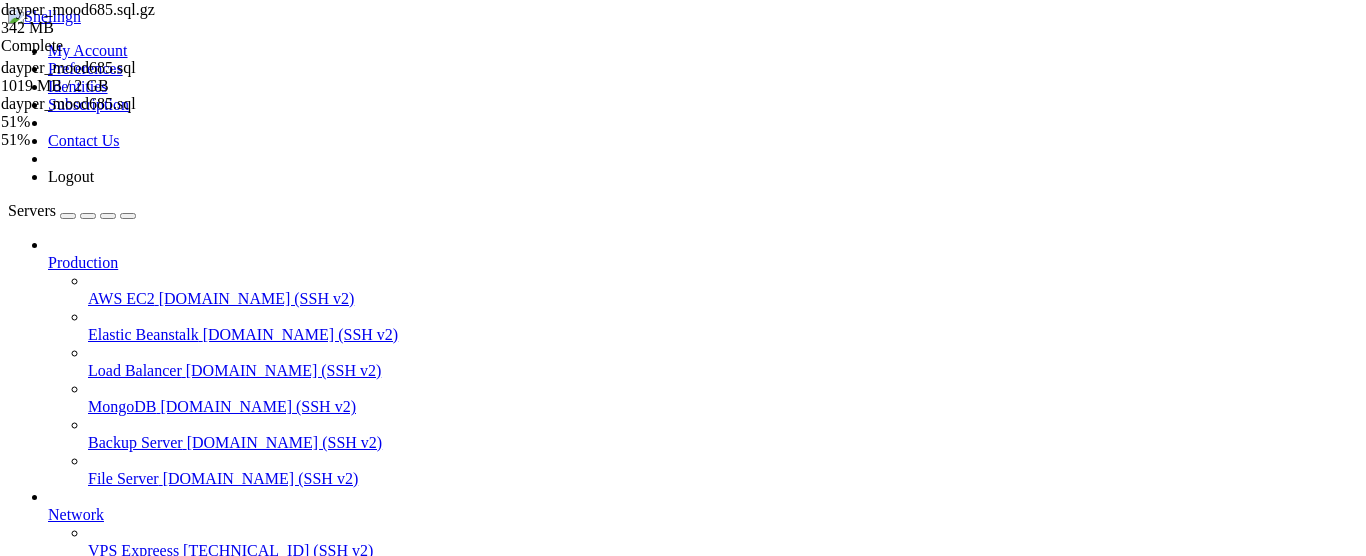 click on "brokenfile.php  CONTRIBUTING.md   grade            login           phpunit.xml.dist      search" 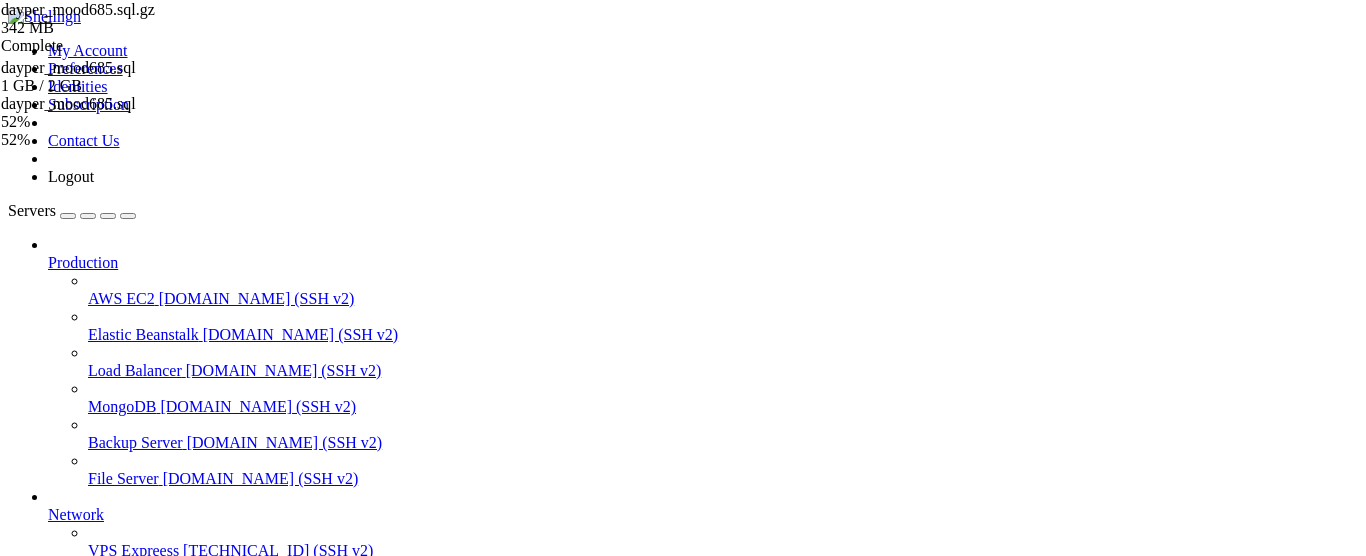 scroll, scrollTop: 1044, scrollLeft: 0, axis: vertical 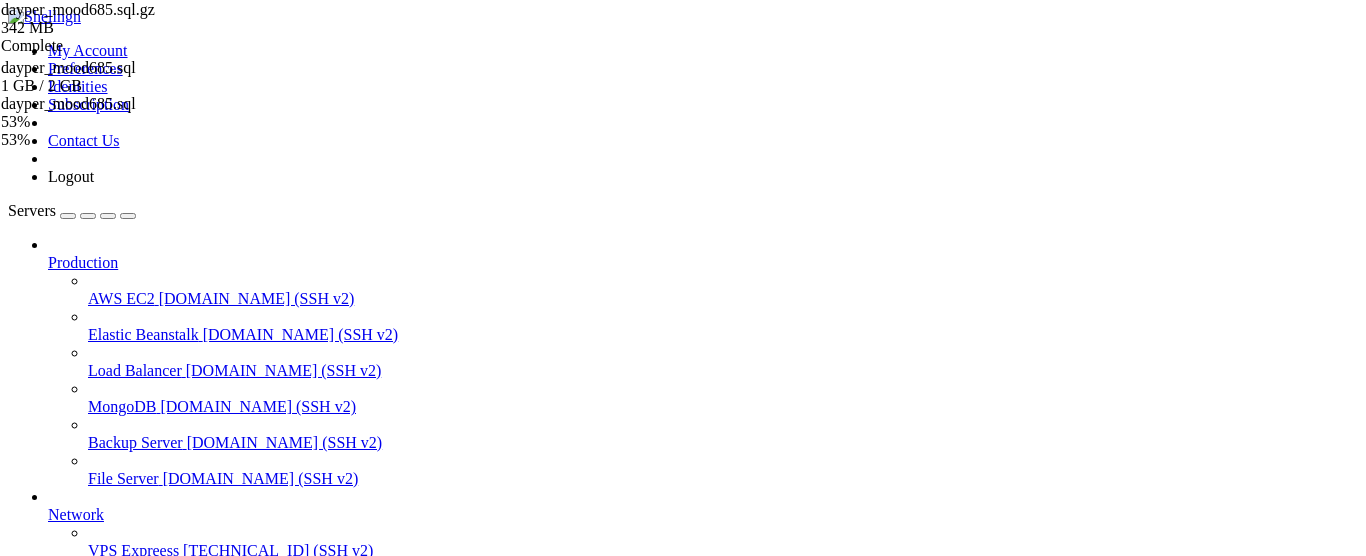 click on "Server Daype" at bounding box center [92, 834] 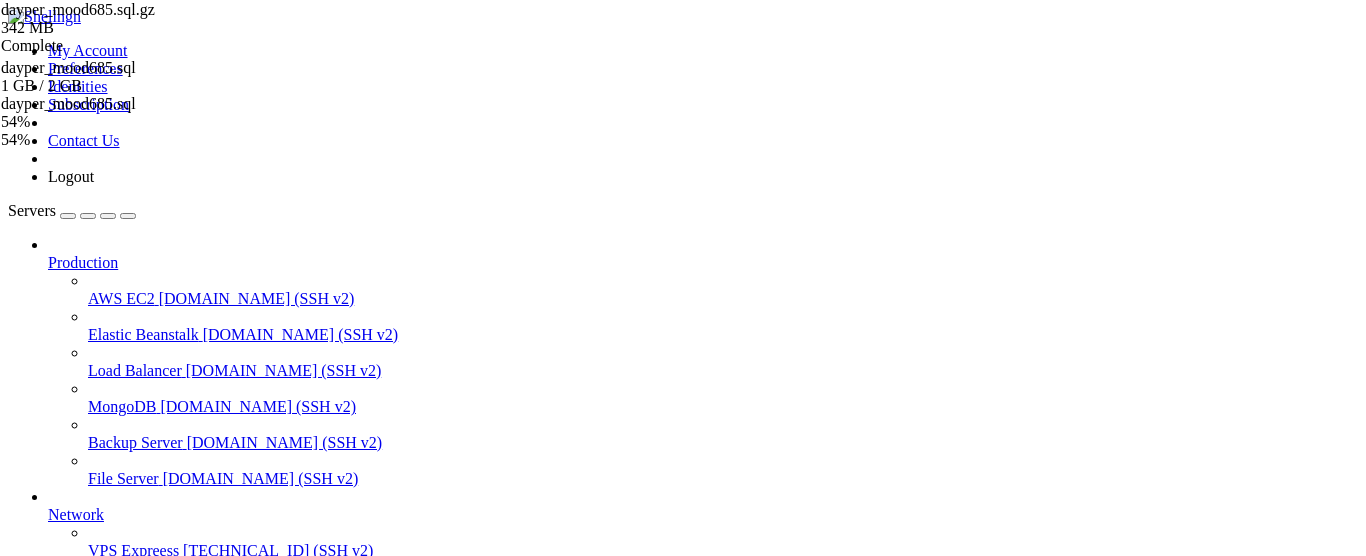 click on "/home/daype" at bounding box center (116, 1209) 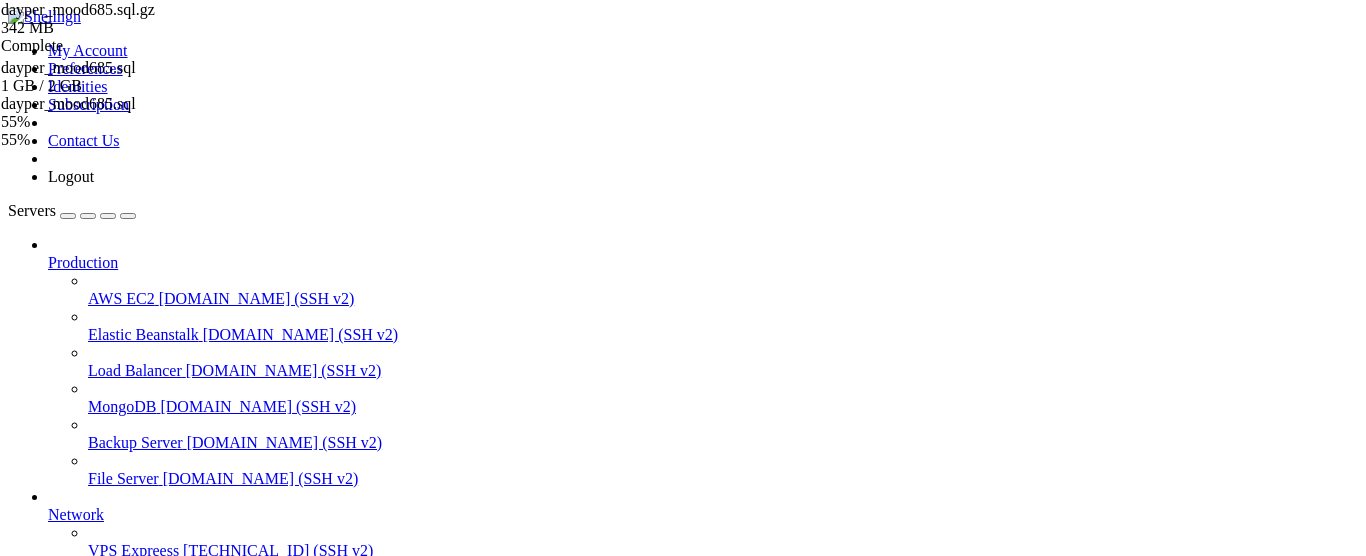 click on "/home/dayper" at bounding box center (116, 1209) 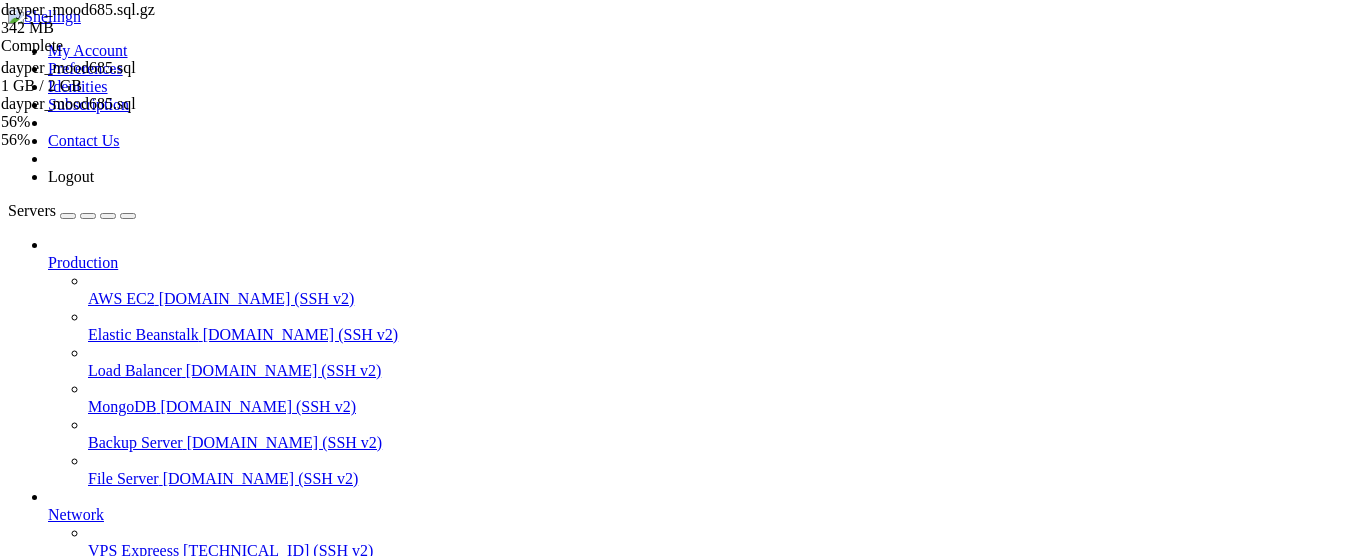 scroll, scrollTop: 0, scrollLeft: 0, axis: both 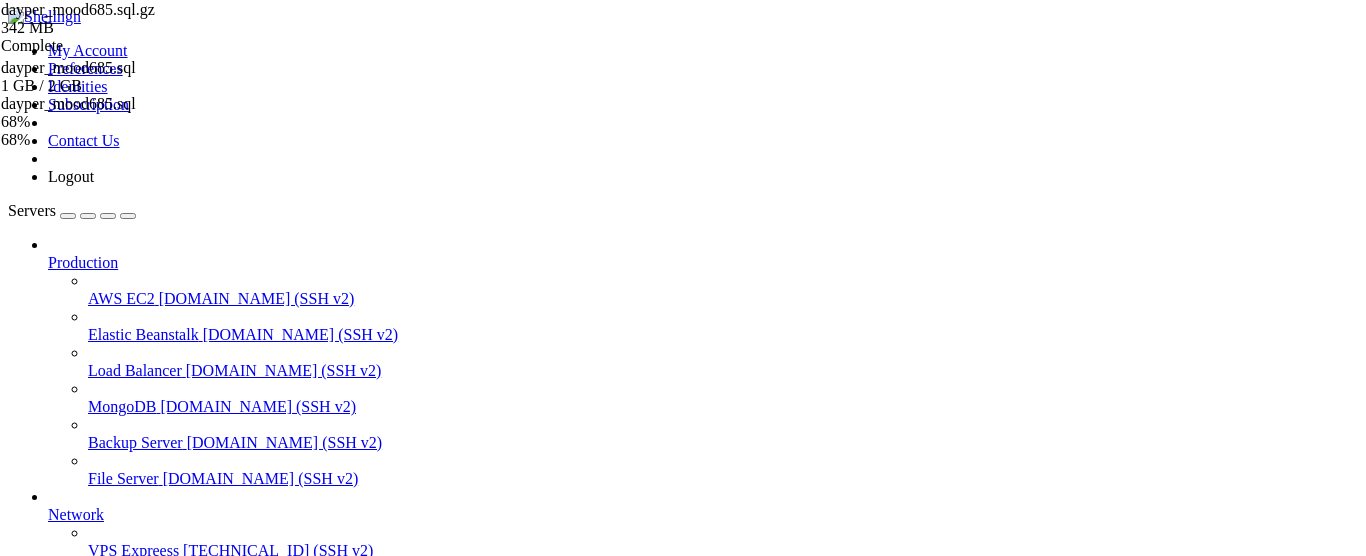 click on "Server Daype" at bounding box center (92, 798) 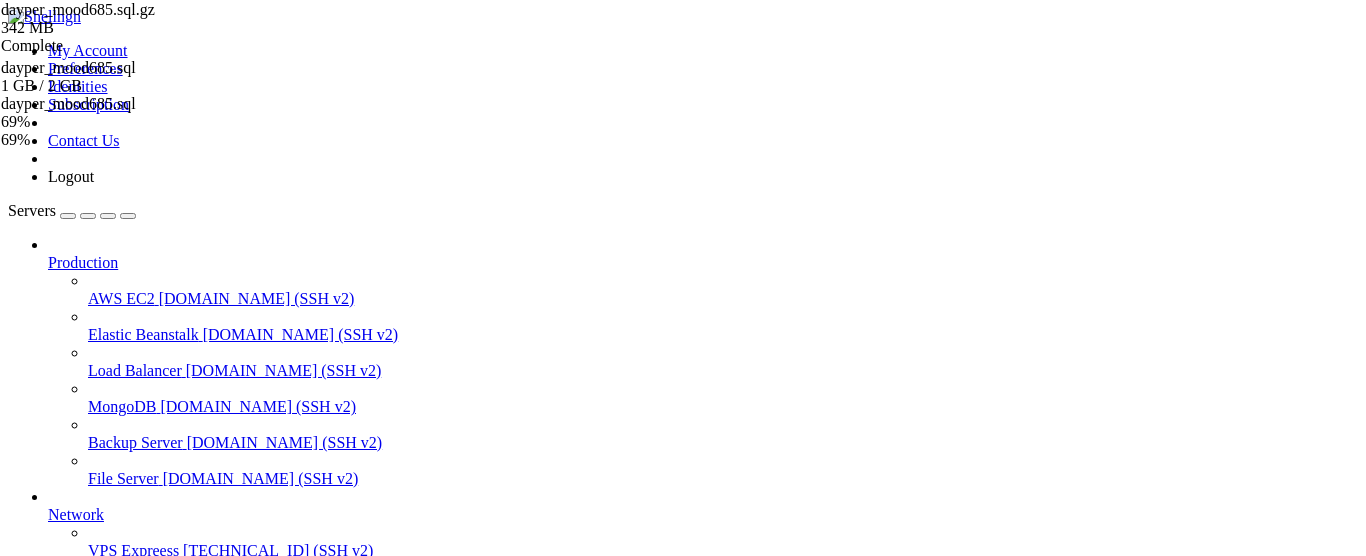 click on "perl5" 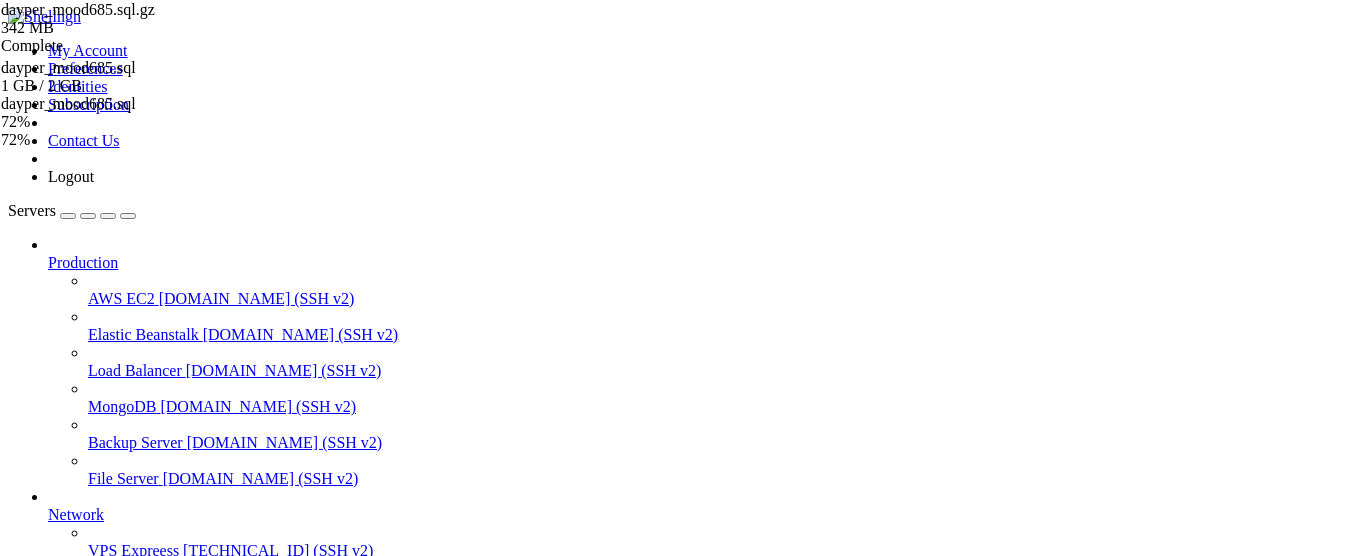 click 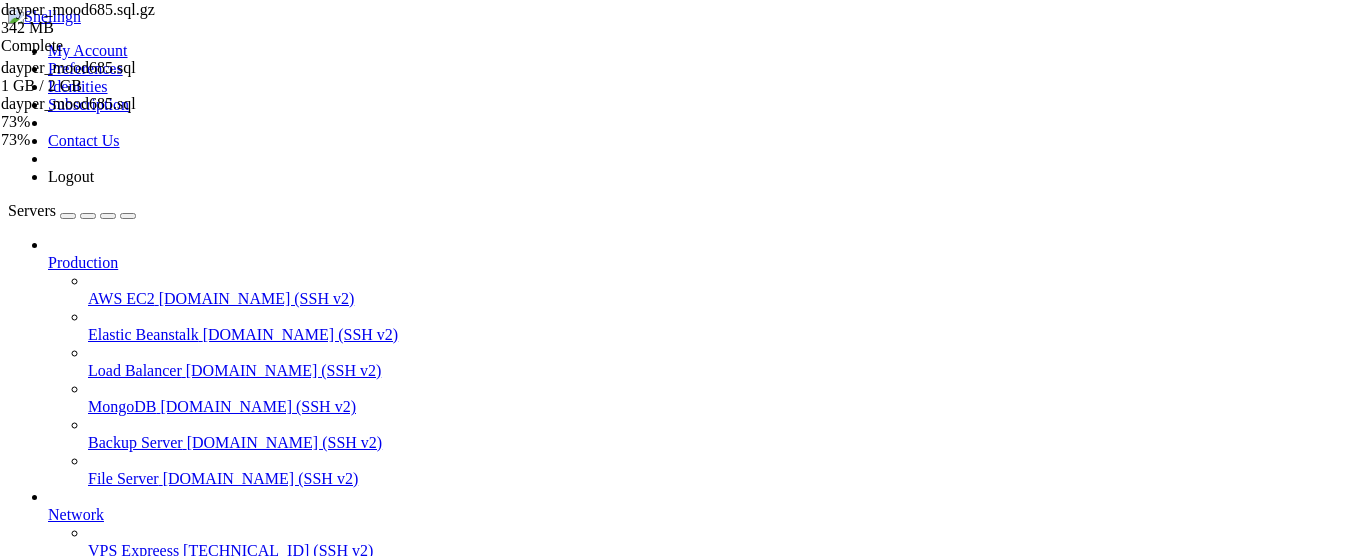 scroll, scrollTop: 518, scrollLeft: 0, axis: vertical 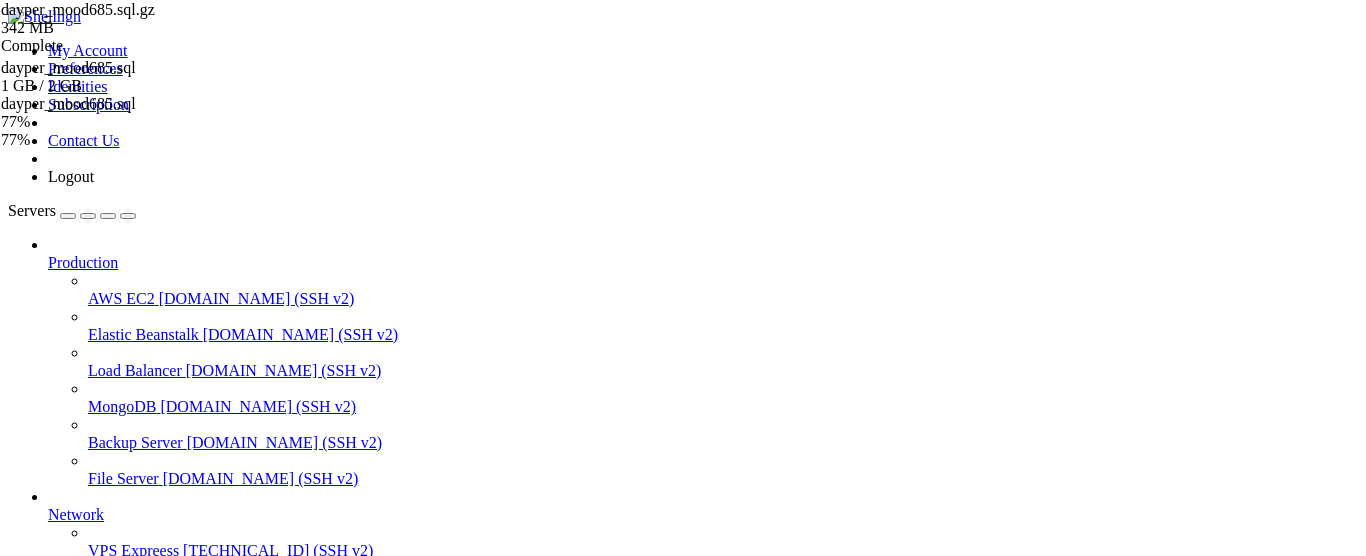 click on "[EMAIL_ADDRESS][DOMAIN_NAME] [home]# ls" 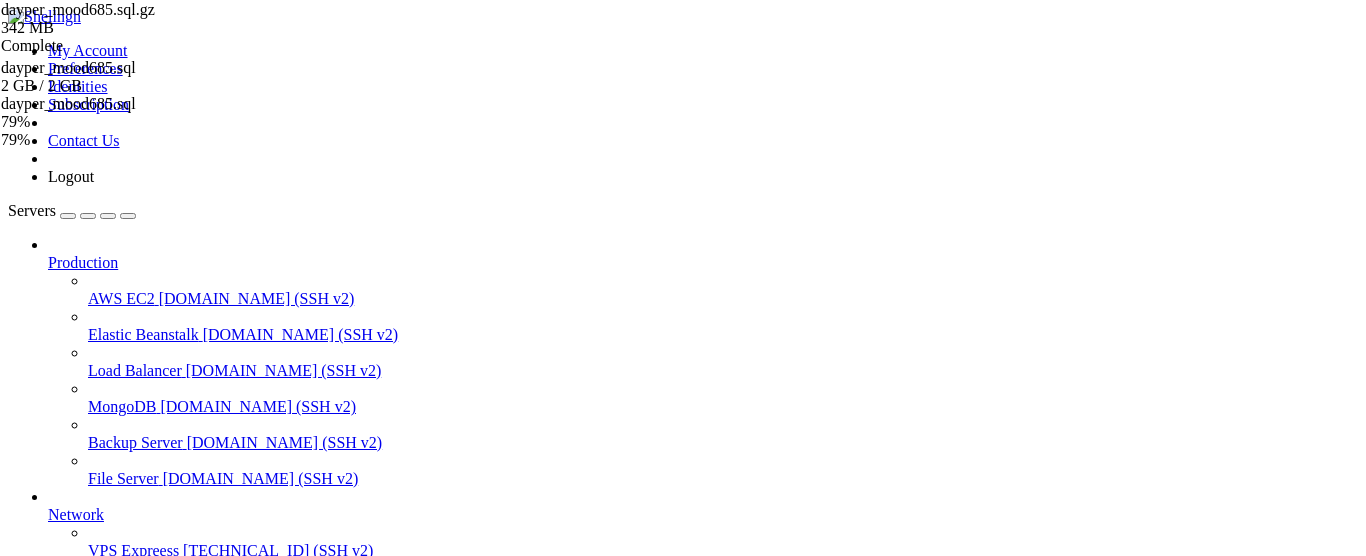 click on "DayperBackups" at bounding box center (196, 1360) 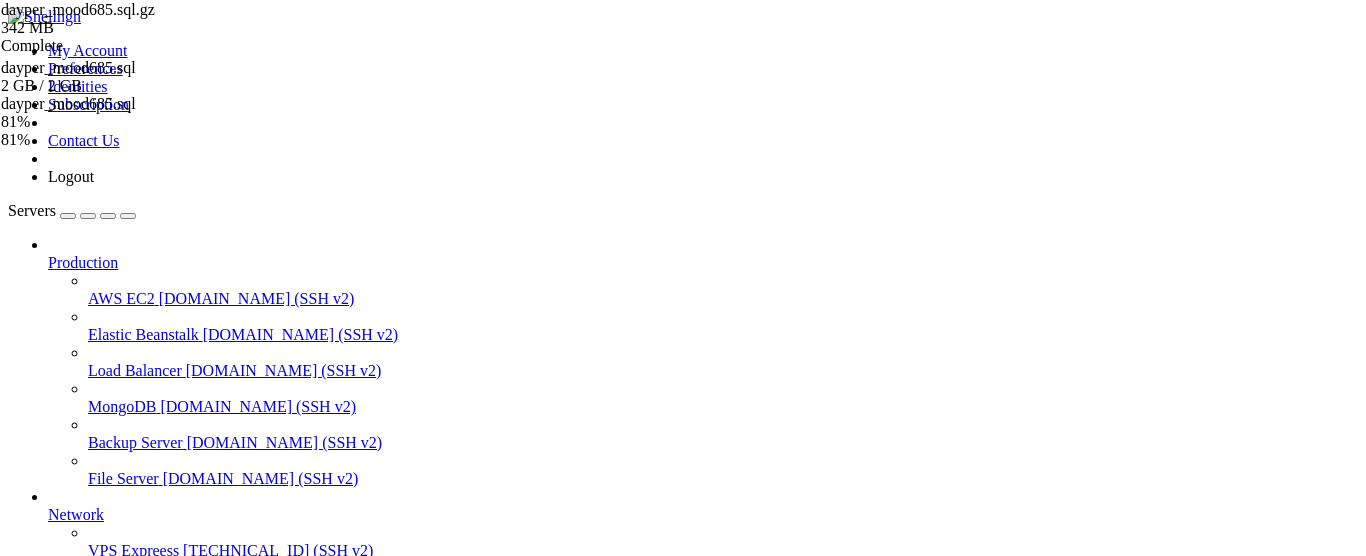 scroll, scrollTop: 12636, scrollLeft: 0, axis: vertical 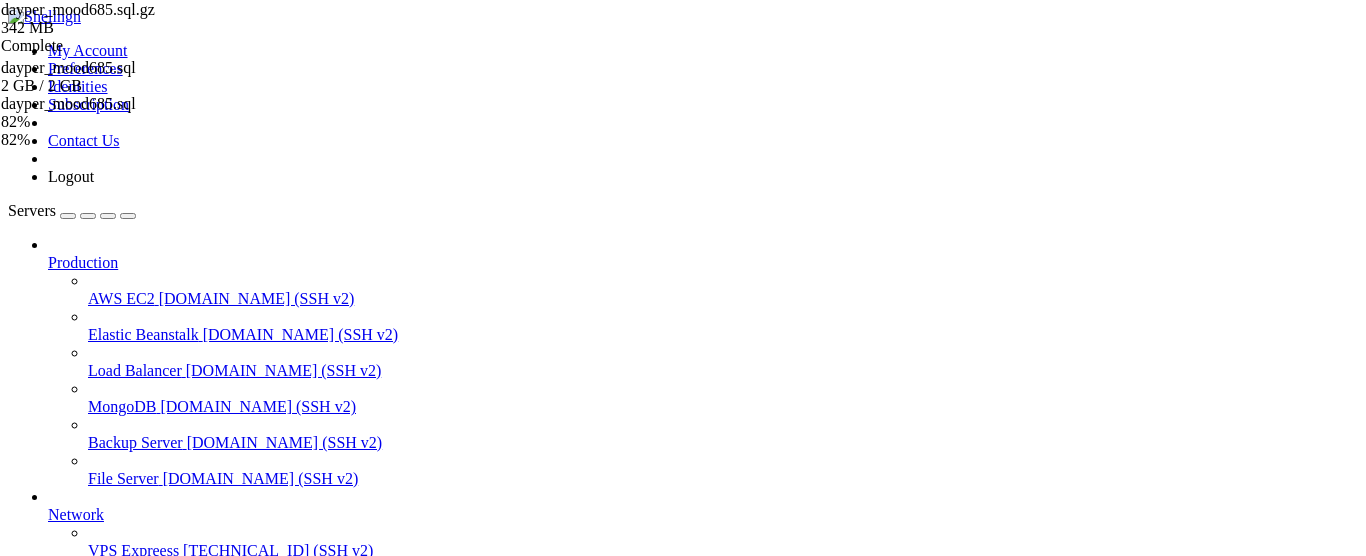 click on "Server Daype" at bounding box center [92, 834] 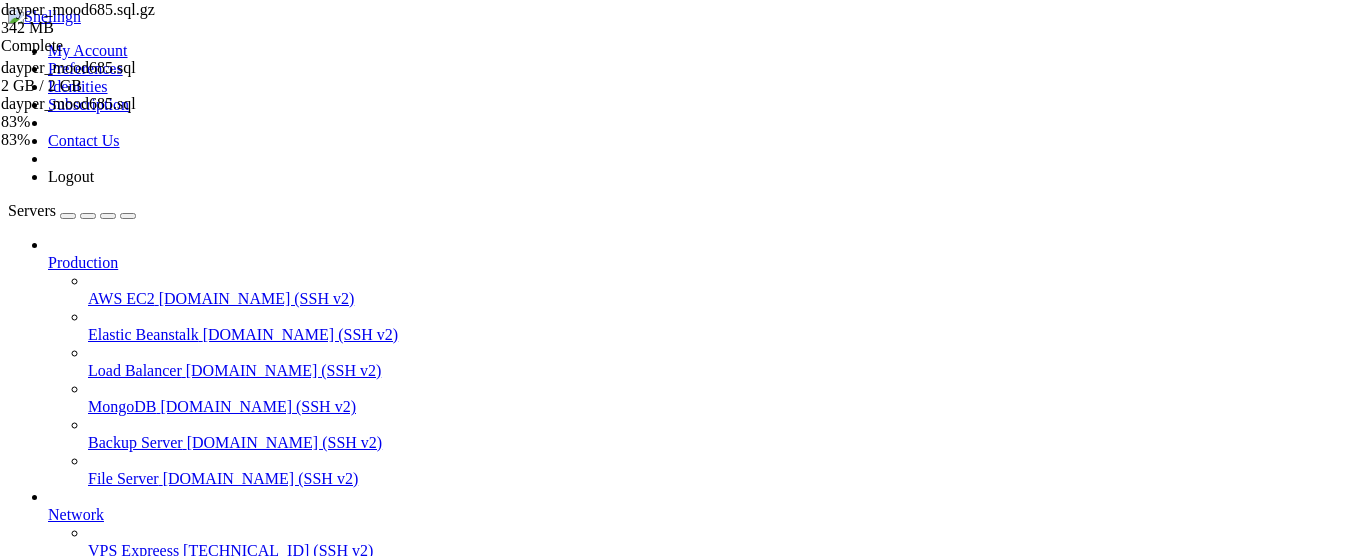 click on "Server Daype" at bounding box center [92, 798] 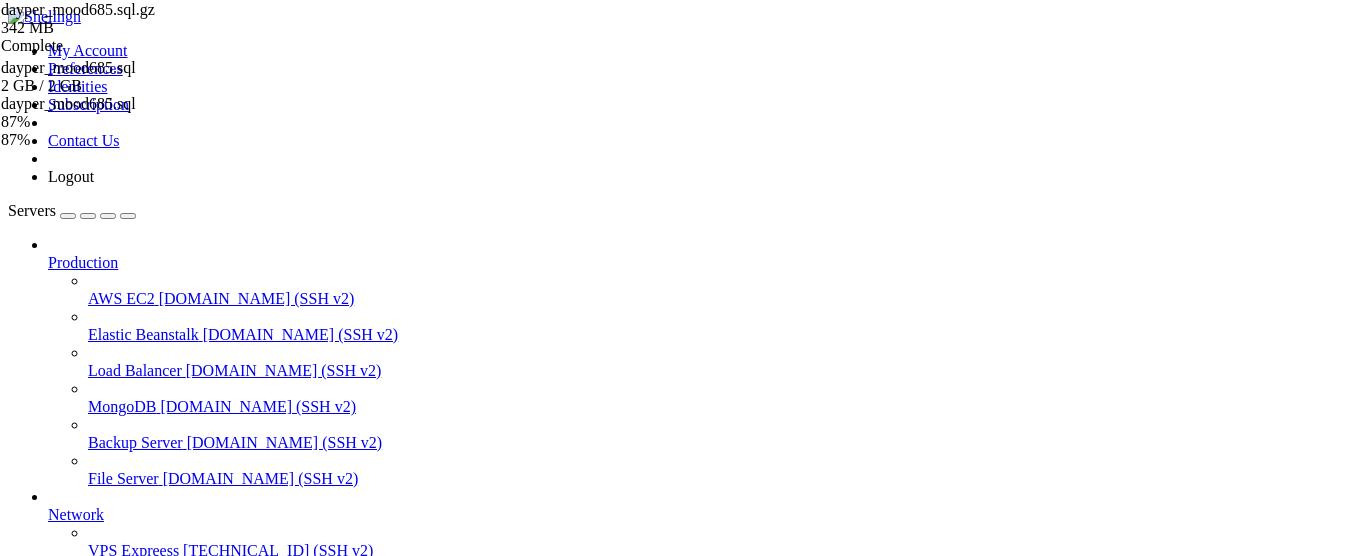 click on "Server Daype
" at bounding box center [703, 844] 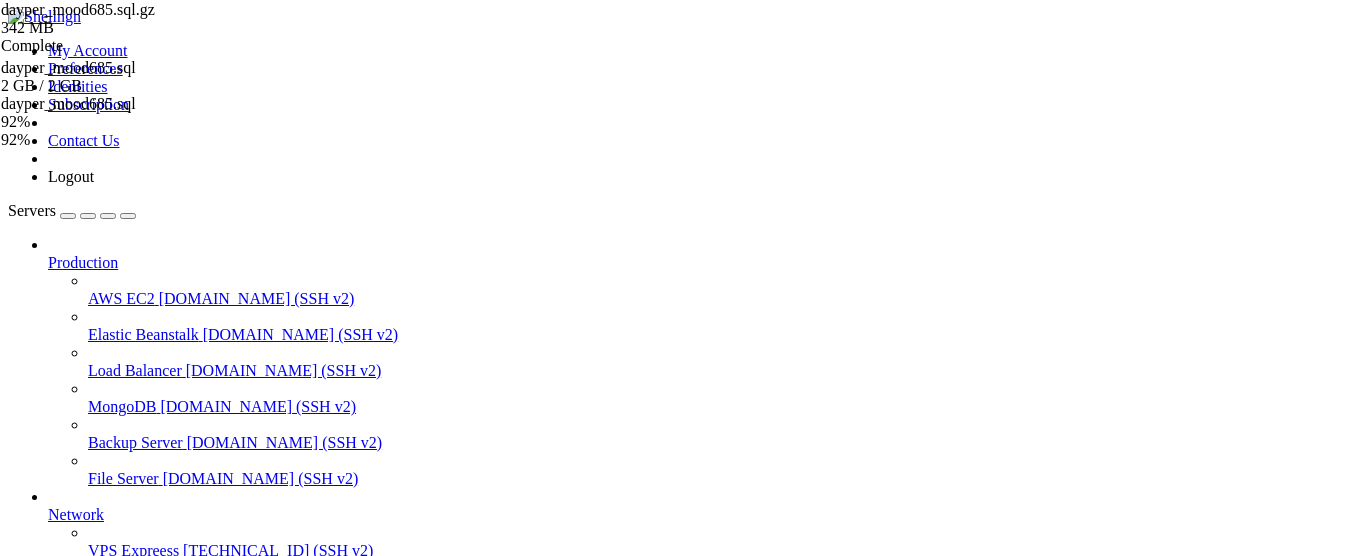 scroll, scrollTop: 904, scrollLeft: 0, axis: vertical 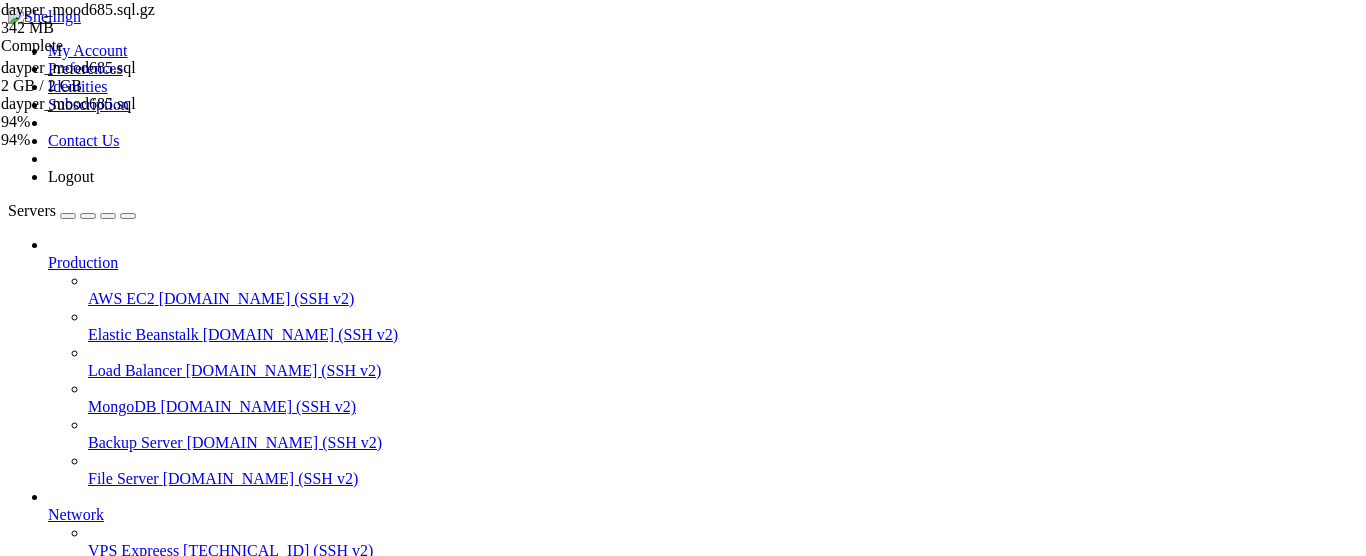 drag, startPoint x: 165, startPoint y: 1519, endPoint x: 140, endPoint y: 1500, distance: 31.400637 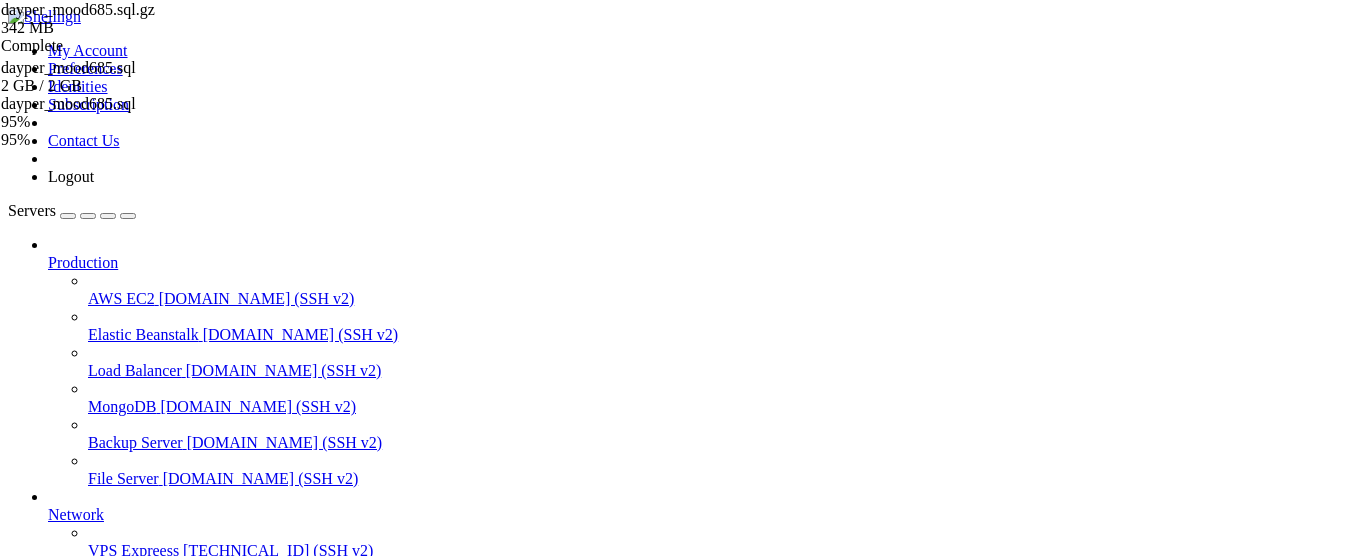 click on "Server Daype" at bounding box center (92, 834) 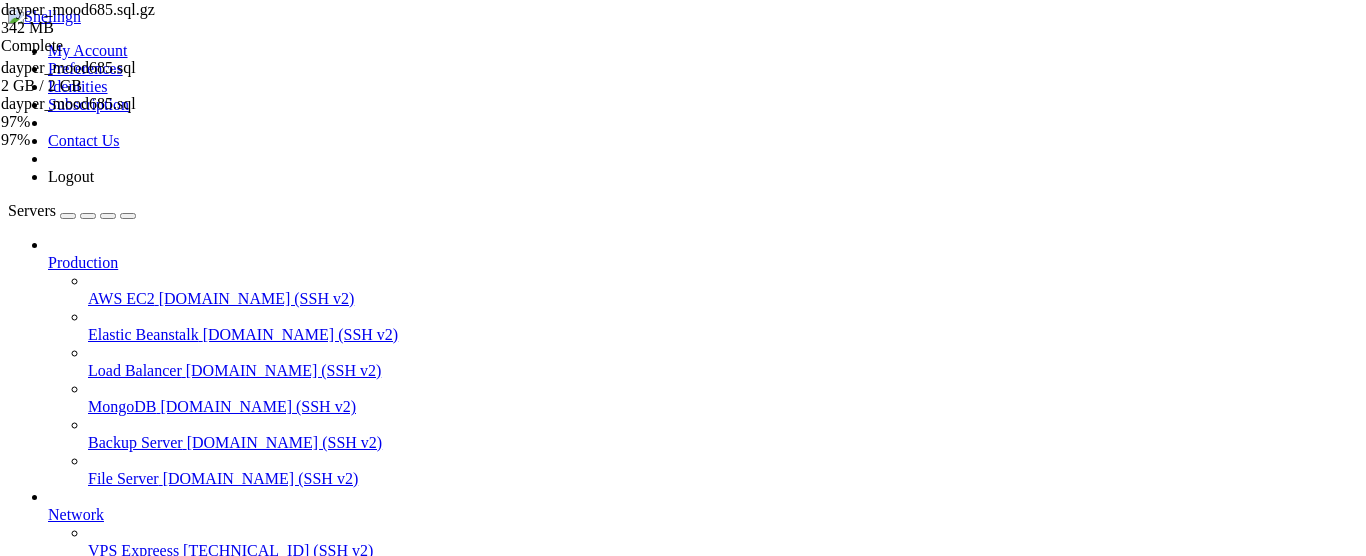 drag, startPoint x: 228, startPoint y: 1529, endPoint x: 194, endPoint y: 1511, distance: 38.470768 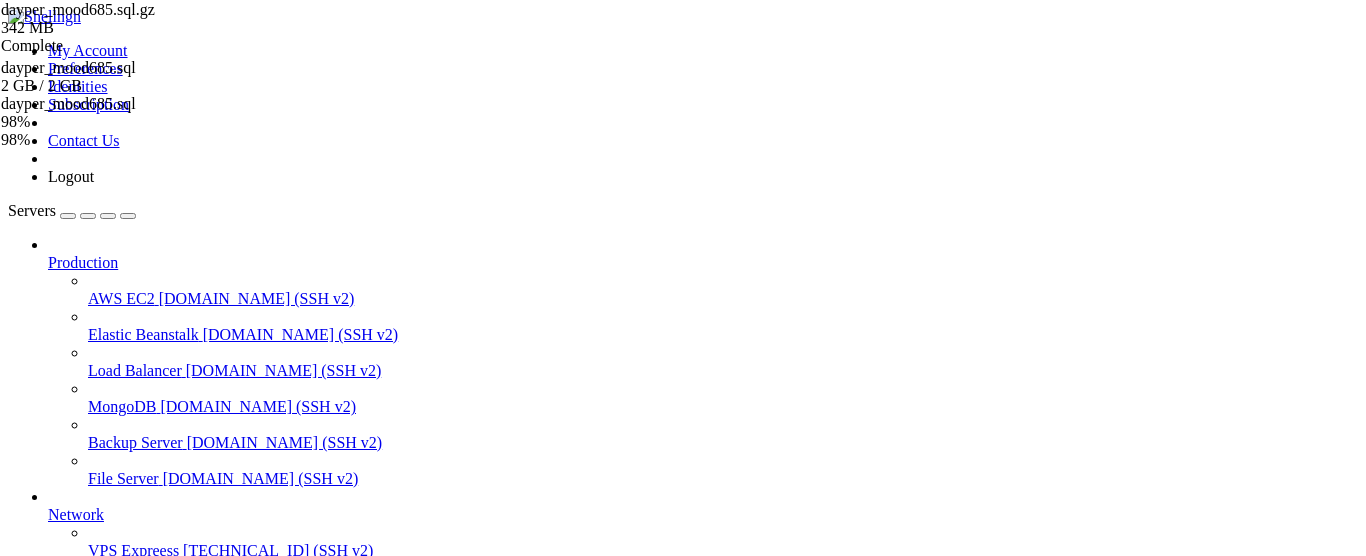 scroll, scrollTop: 13014, scrollLeft: 0, axis: vertical 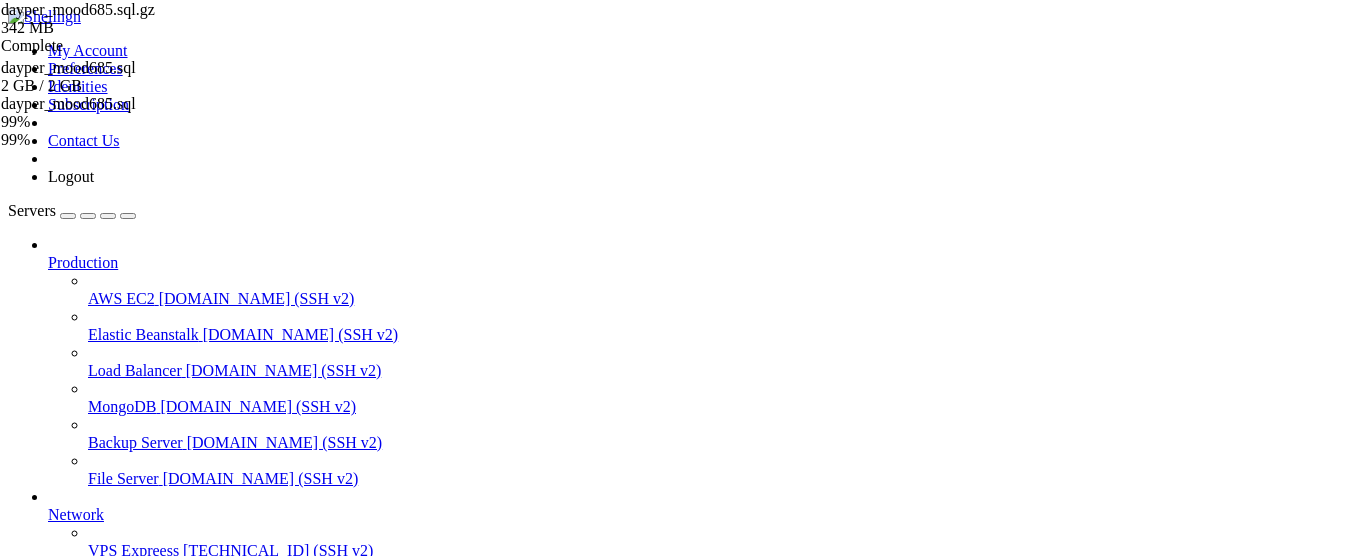 click on "root@server1.dayperperu.com [DayperBackups]# sudo systemctl status apache2" 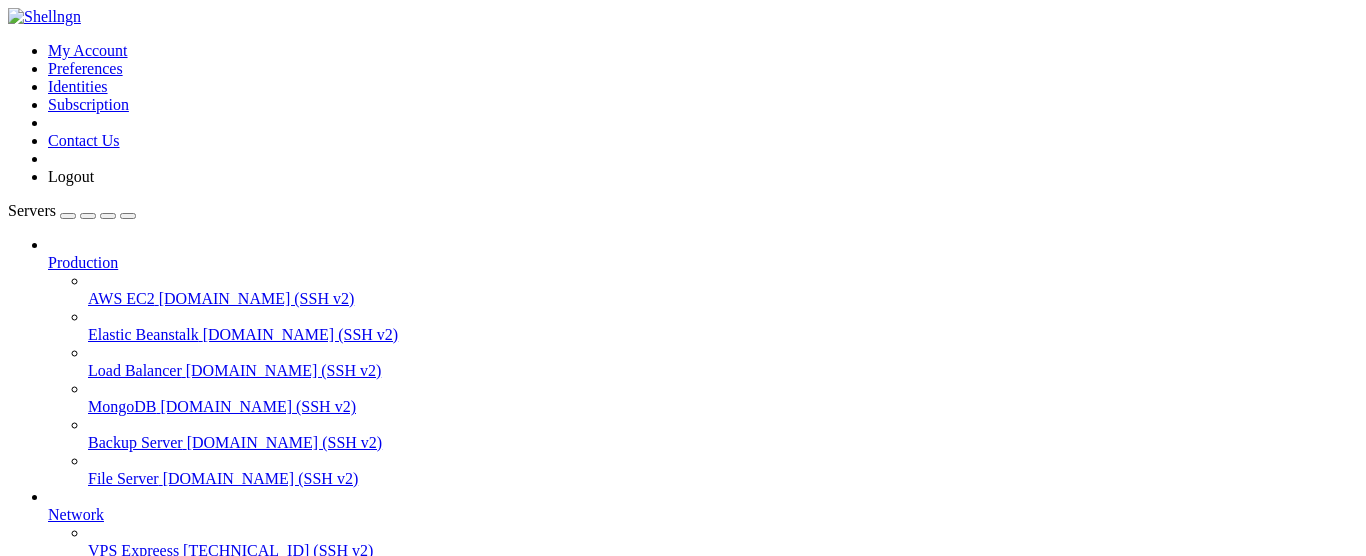scroll, scrollTop: 0, scrollLeft: 0, axis: both 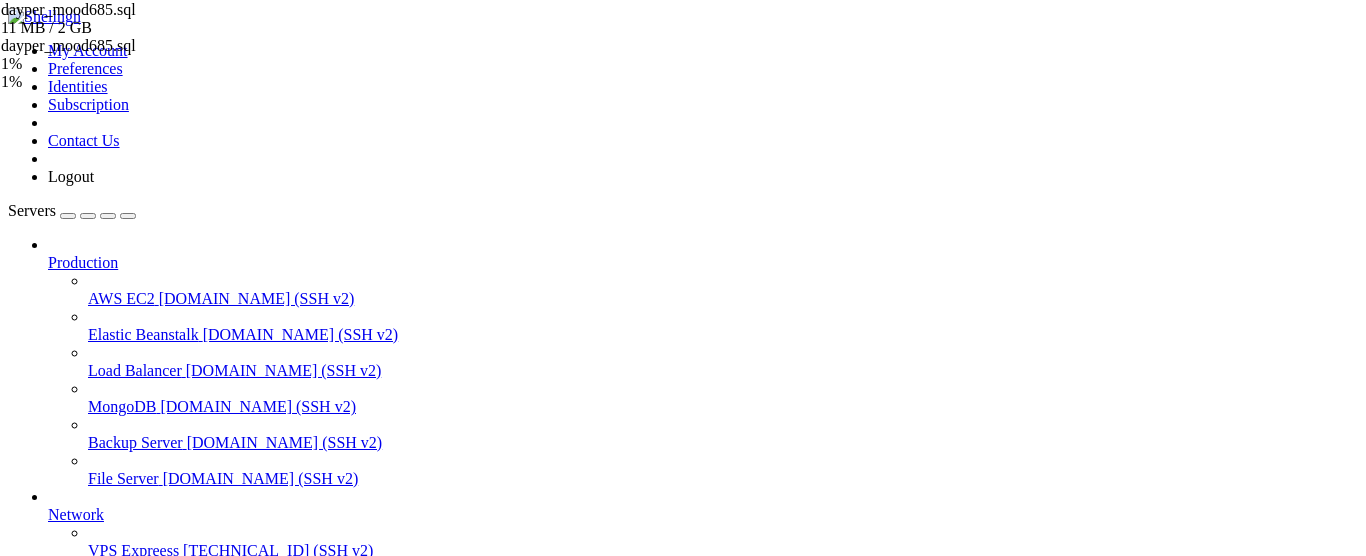 click at bounding box center [56, 1660] 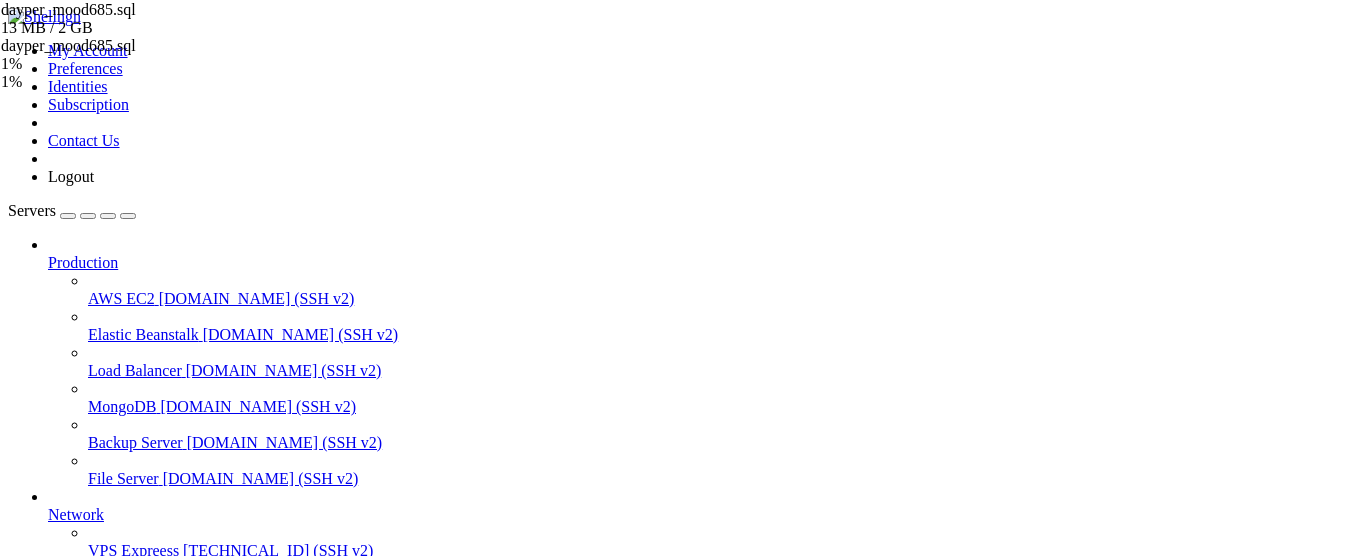 click at bounding box center [56, 1660] 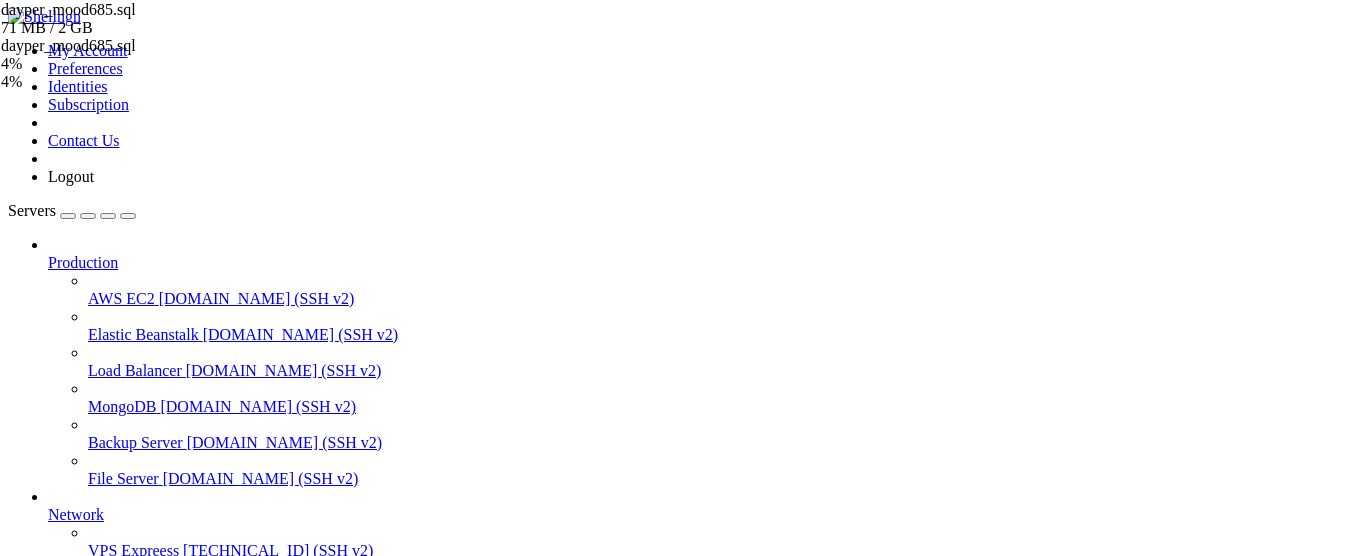 click at bounding box center [1, 9] 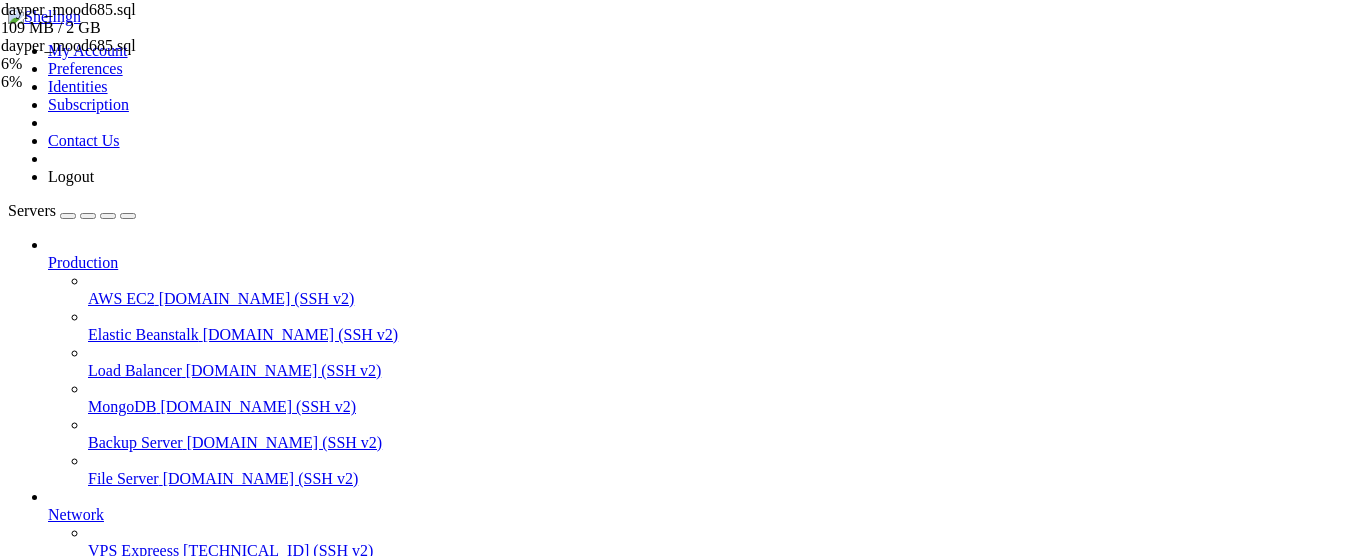click on "Server Daype" at bounding box center (92, 798) 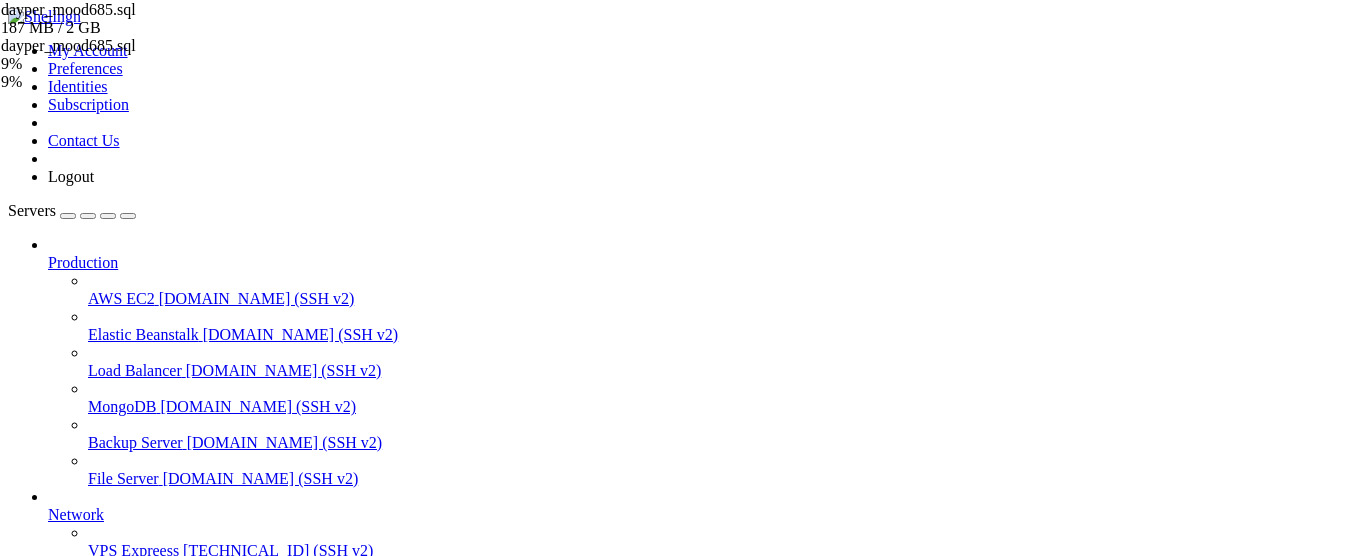 scroll, scrollTop: 5737, scrollLeft: 0, axis: vertical 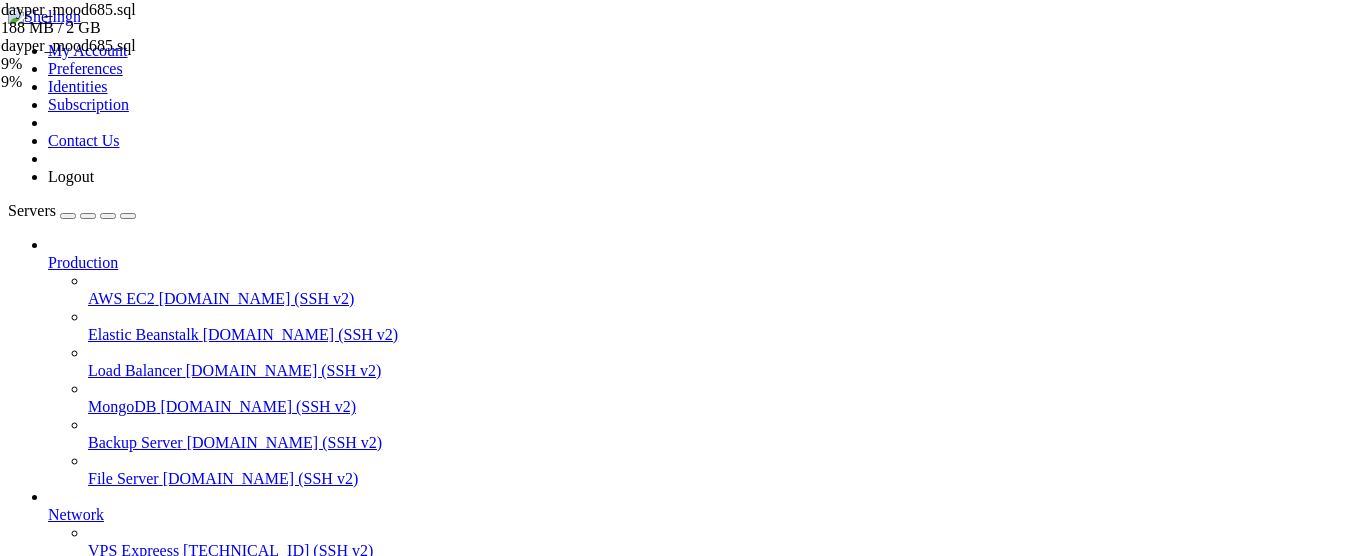 click on "Server Daype" at bounding box center (92, 834) 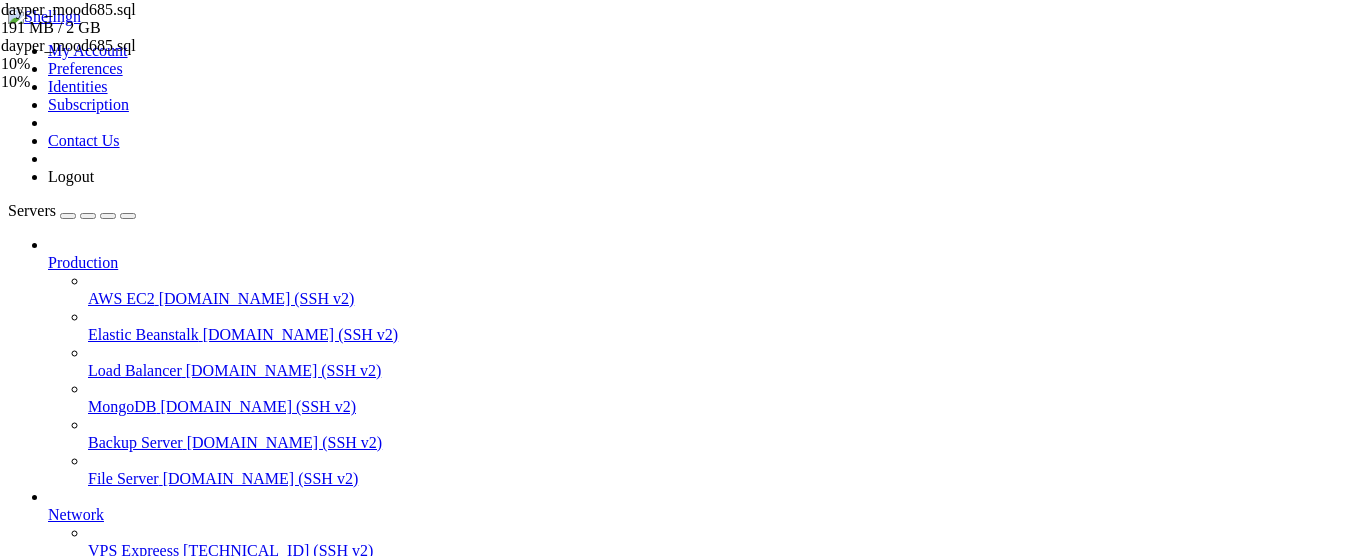 drag, startPoint x: 1214, startPoint y: 135, endPoint x: 1214, endPoint y: 161, distance: 26 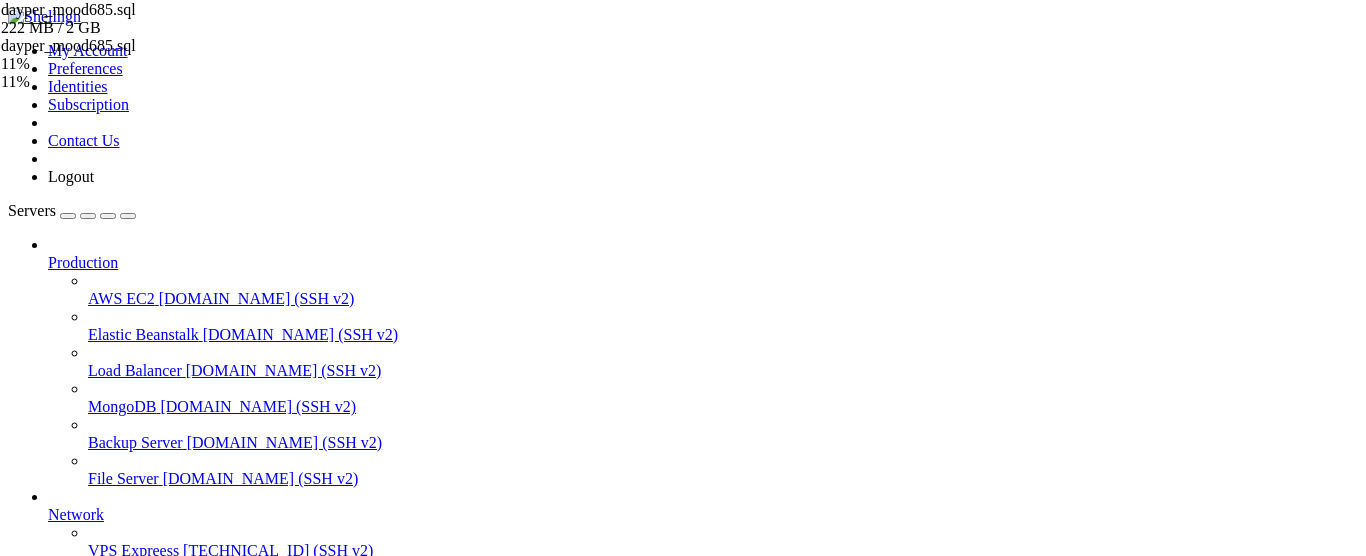 drag, startPoint x: 524, startPoint y: 72, endPoint x: 414, endPoint y: 72, distance: 110 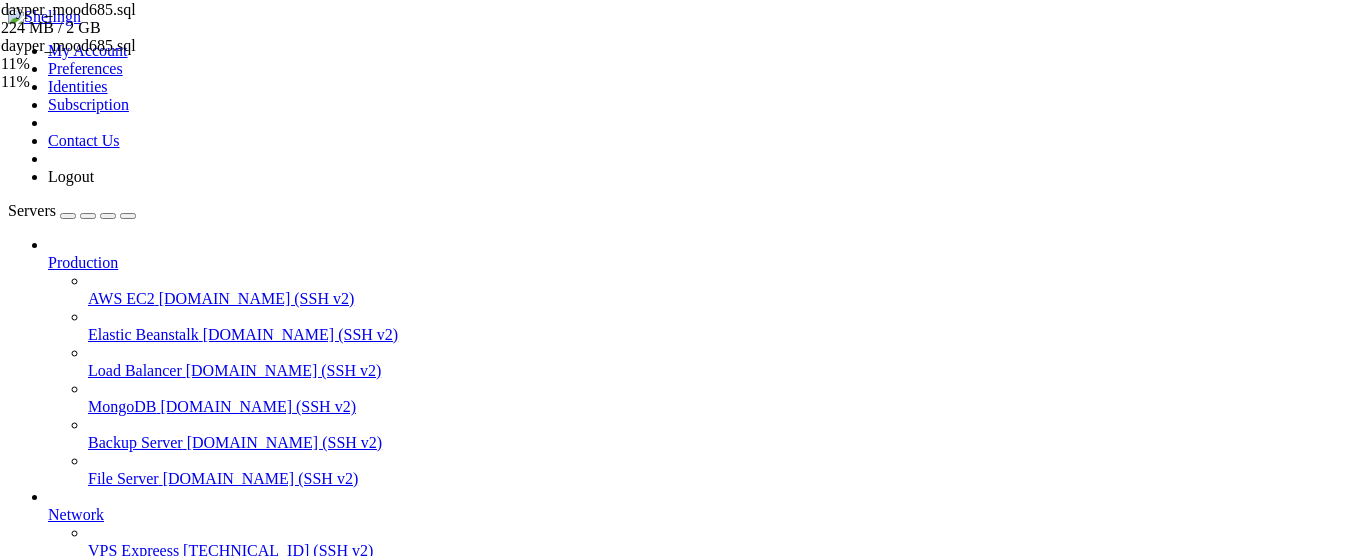 click on "Server Daype
" at bounding box center (703, 808) 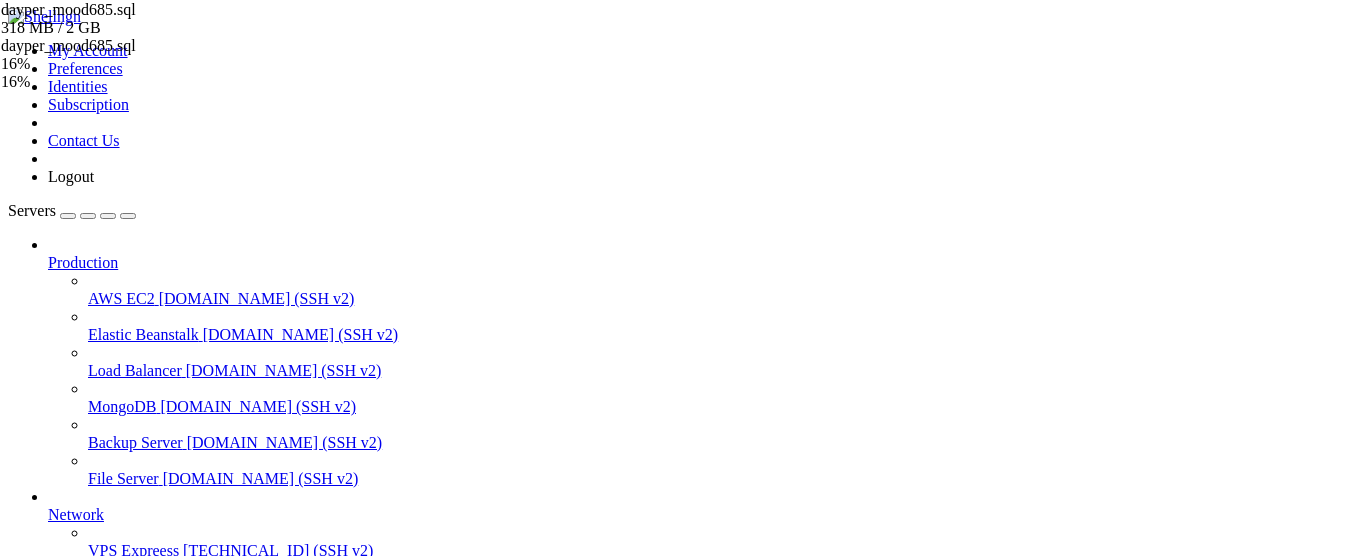 scroll, scrollTop: 0, scrollLeft: 0, axis: both 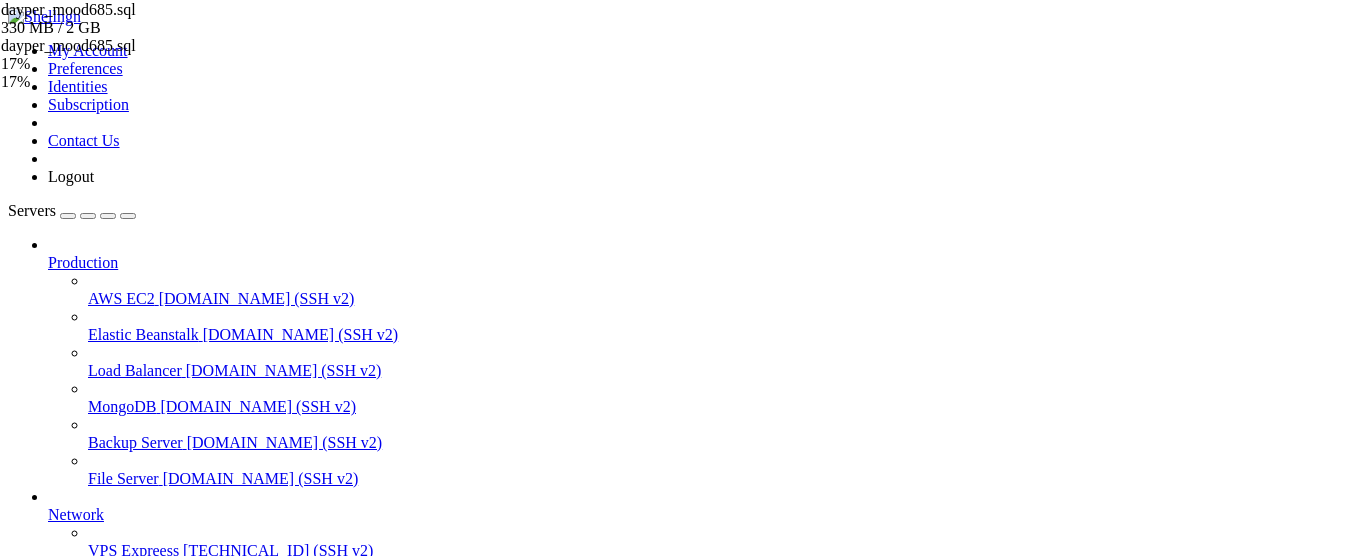click on "Server Daype" at bounding box center [92, 834] 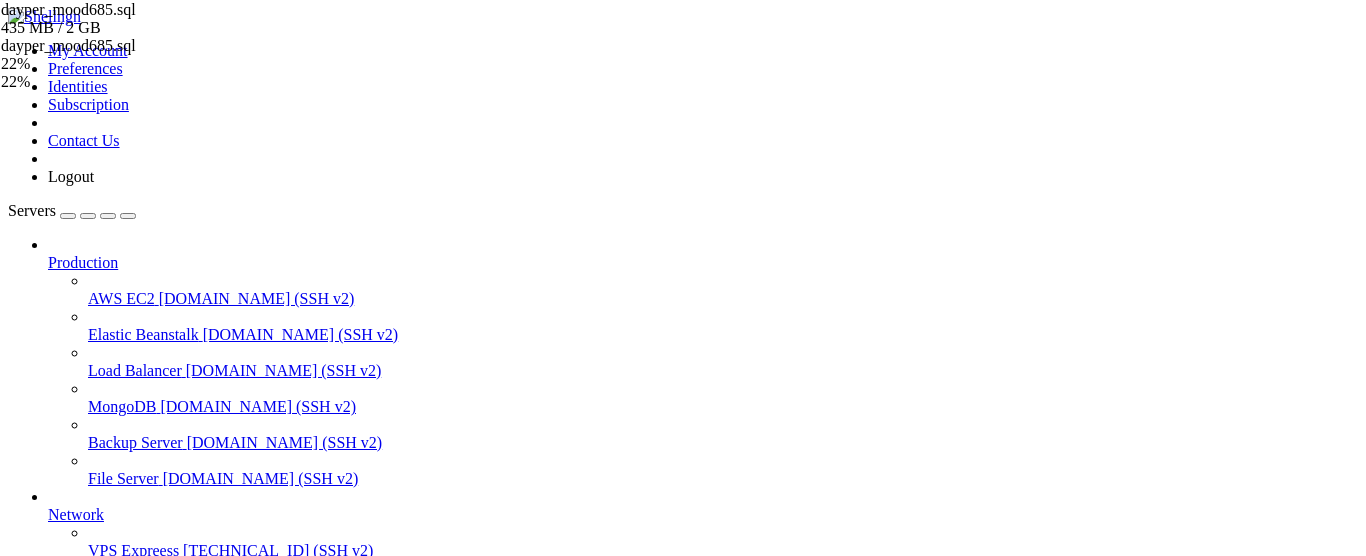 click on "Name Size Modified Perm.
  .. d---------   dayper_mood685.sql 2 GB 18/7/2025, 11:52:36 p.m. -rw-r--r--" at bounding box center [683, 1445] 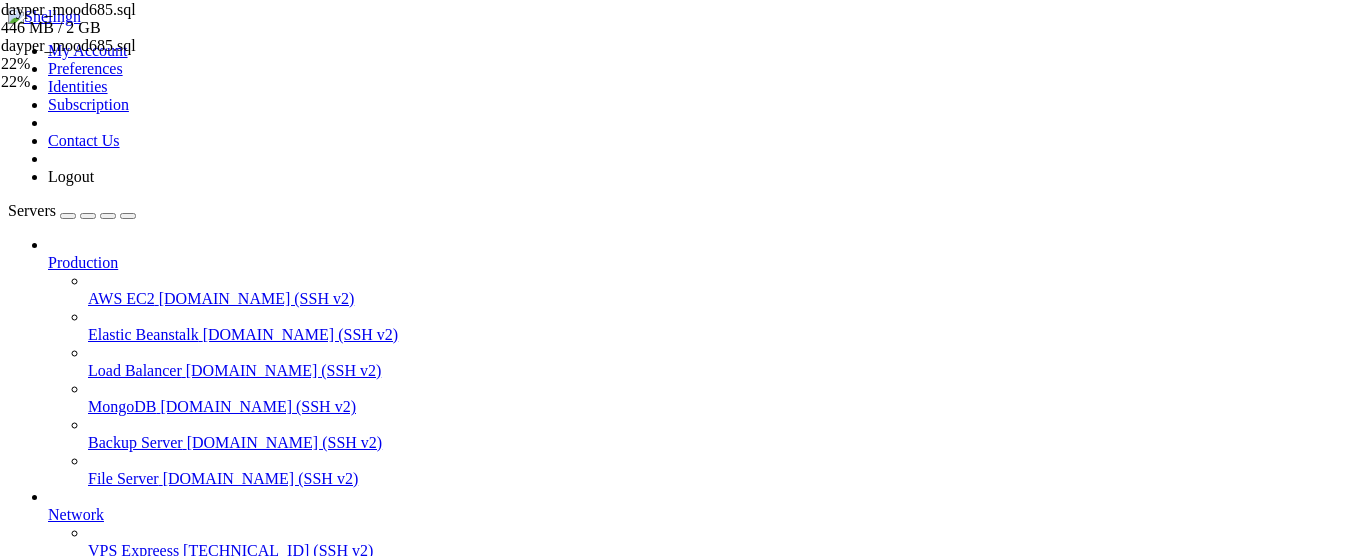 click on "Name Size Modified Perm.
  .. d---------   dayper_mood685.sql 2 GB 18/7/2025, 11:52:36 p.m. -rw-r--r--" at bounding box center (683, 1445) 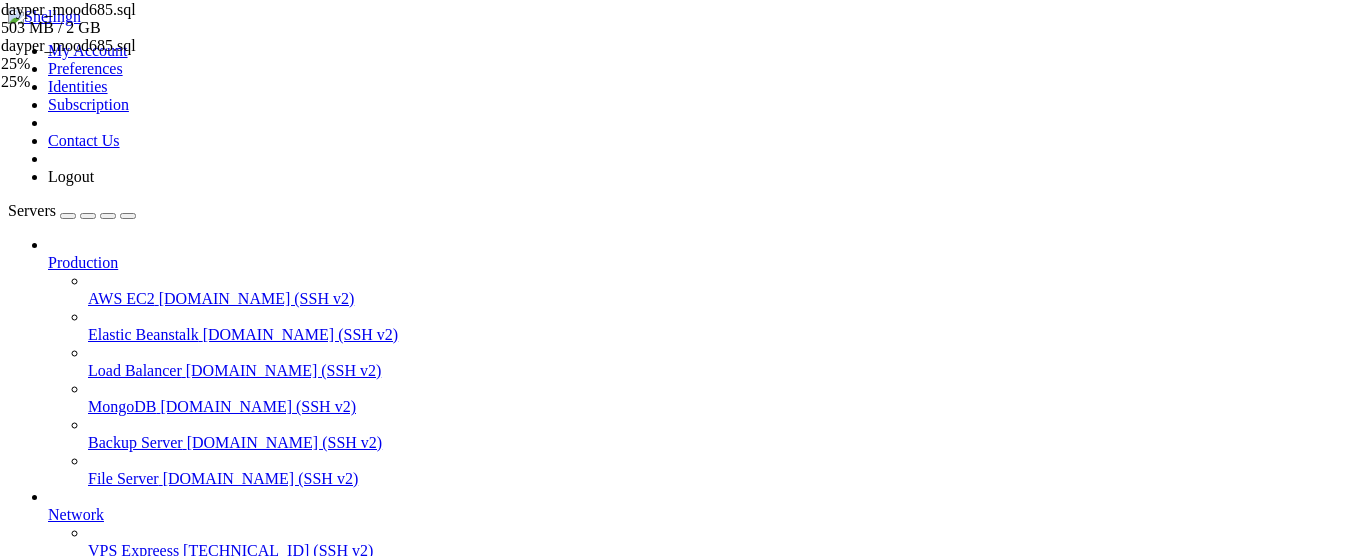 click on "Name Size Modified Perm.
  .. d---------   dayper_mood685.sql 2 GB 18/7/2025, 11:52:36 p.m. -rw-r--r--" at bounding box center (683, 1445) 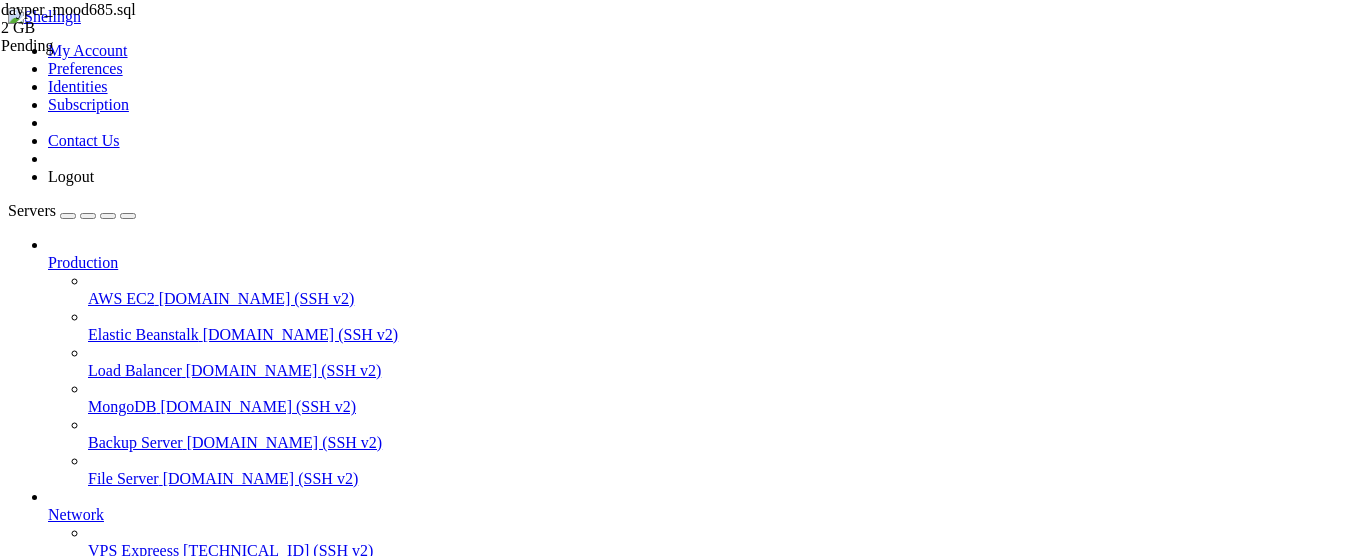 click on "Reconnect" at bounding box center [683, 1795] 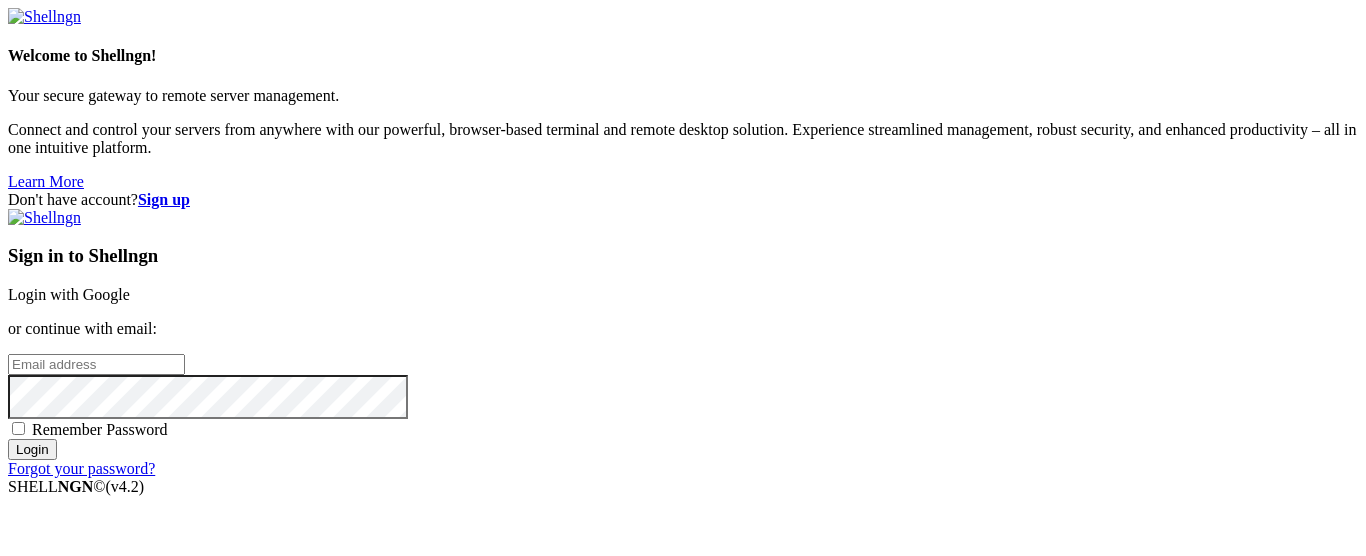 click on "Login with Google" at bounding box center (69, 294) 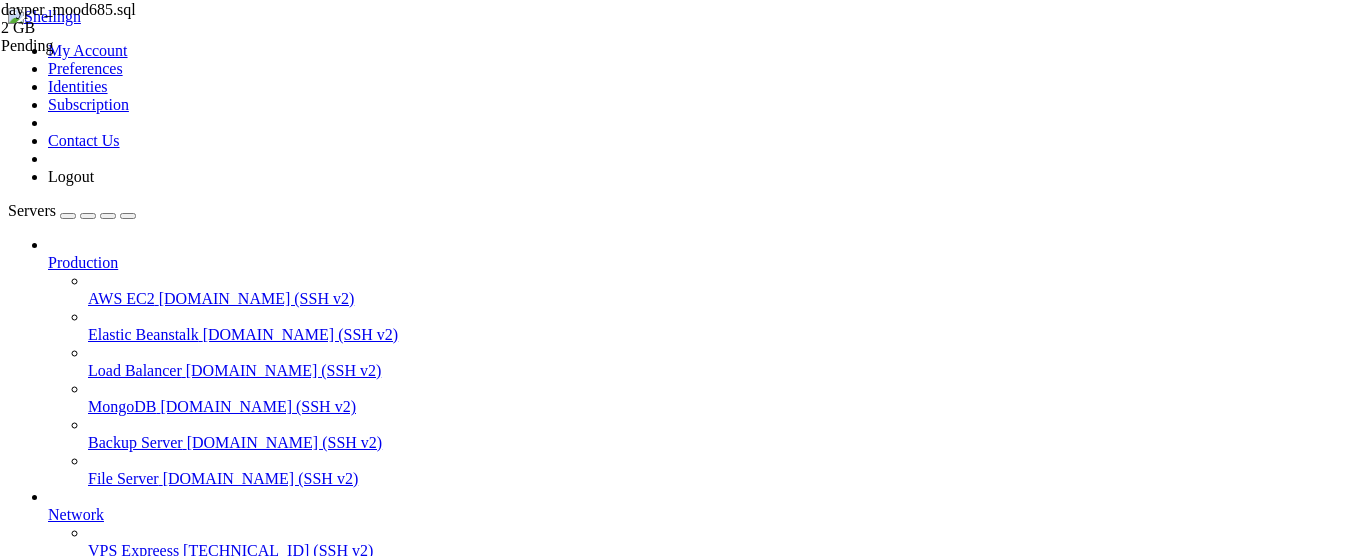 scroll, scrollTop: 0, scrollLeft: 0, axis: both 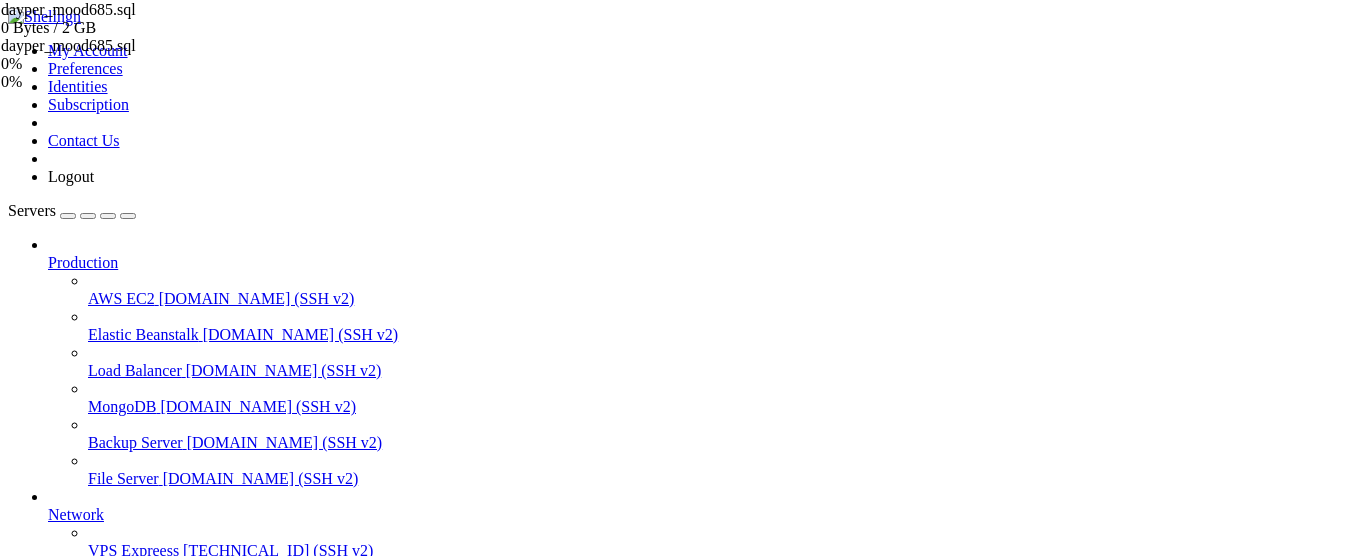 click on "  dayper_mood685.sql" at bounding box center (81, 1279) 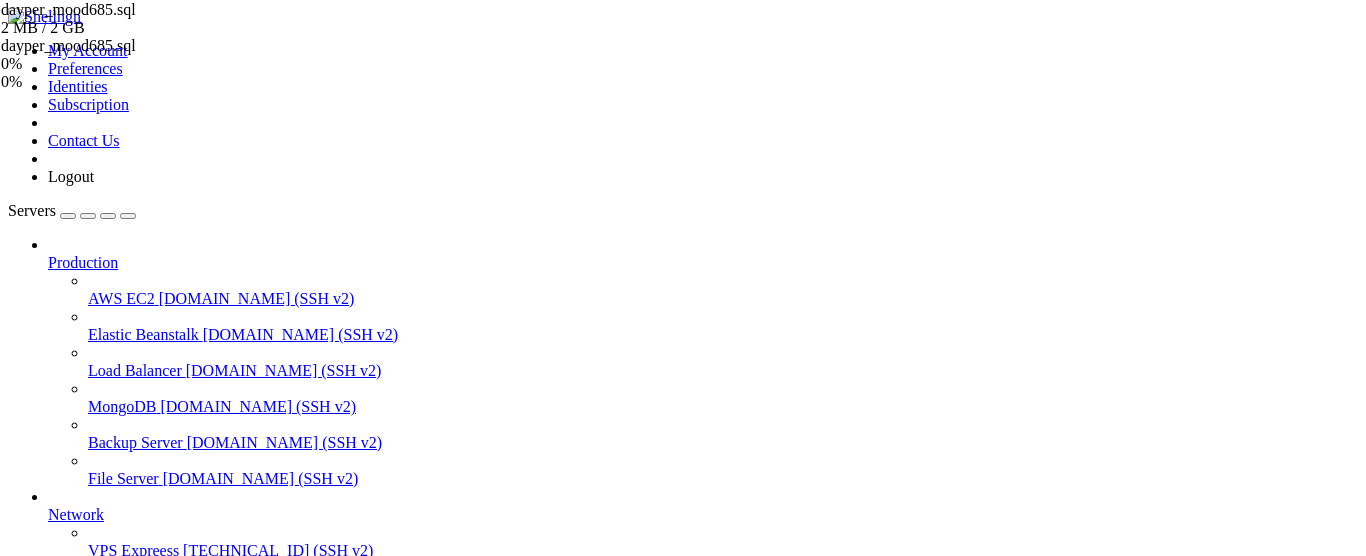 click at bounding box center [1, 9] 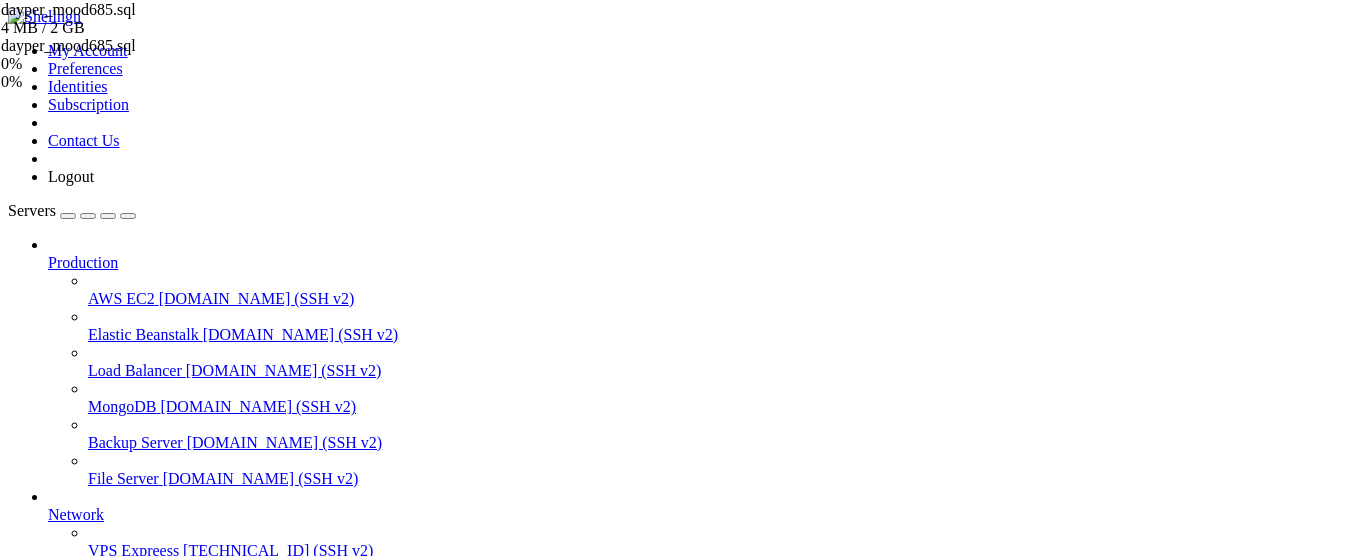click on "" at bounding box center [703, 817] 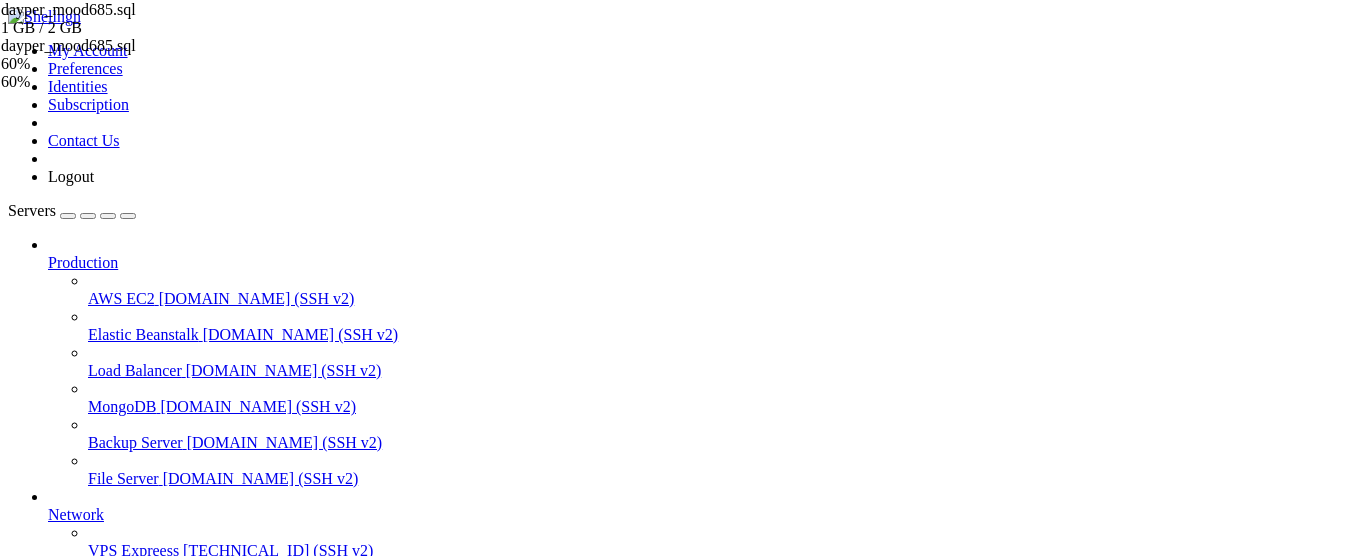 click on "dayper_mood685.sql
1 GB / 2 GB
dayper_mood685.sql
60%
60 %" at bounding box center [683, 278] 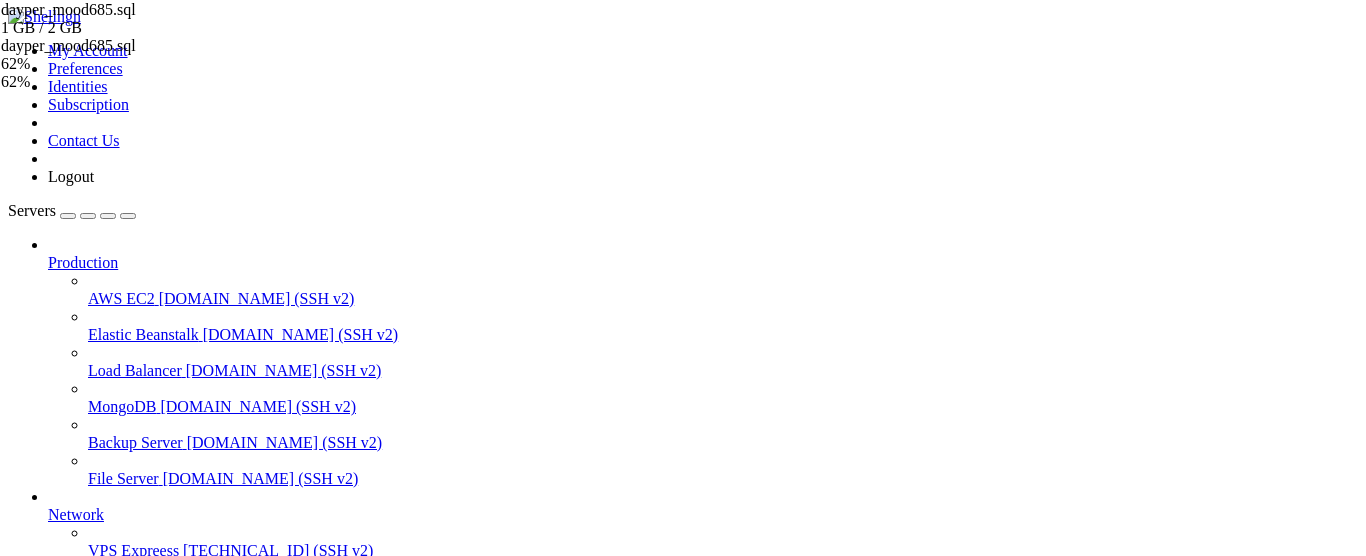 scroll, scrollTop: 606, scrollLeft: 0, axis: vertical 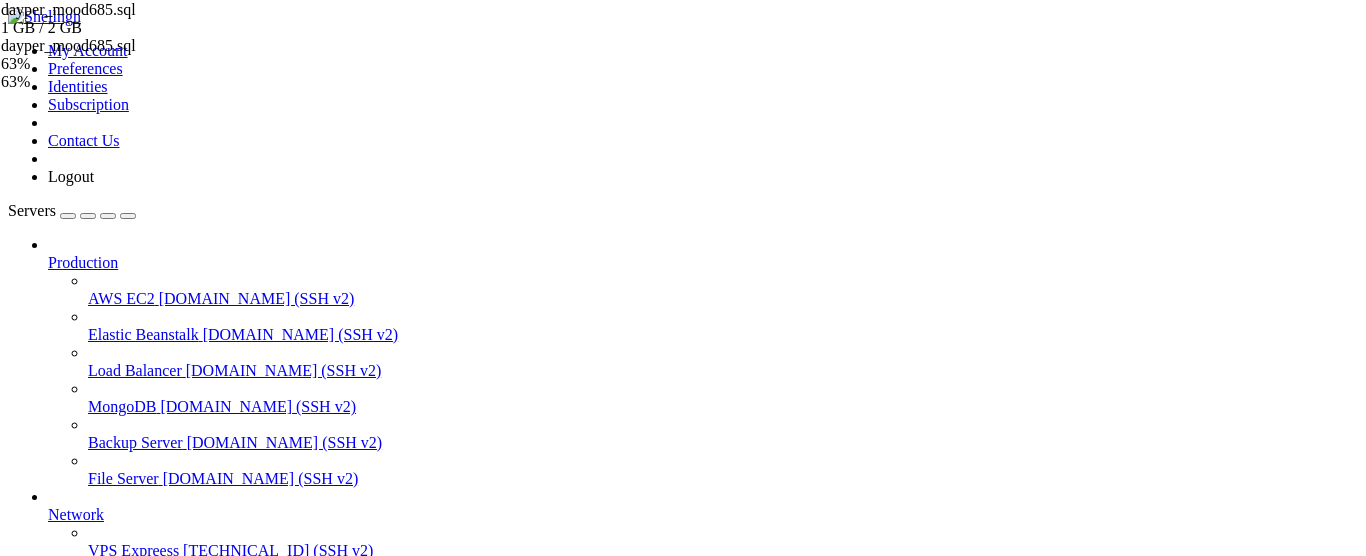 click on "Server Daype
" at bounding box center [683, 808] 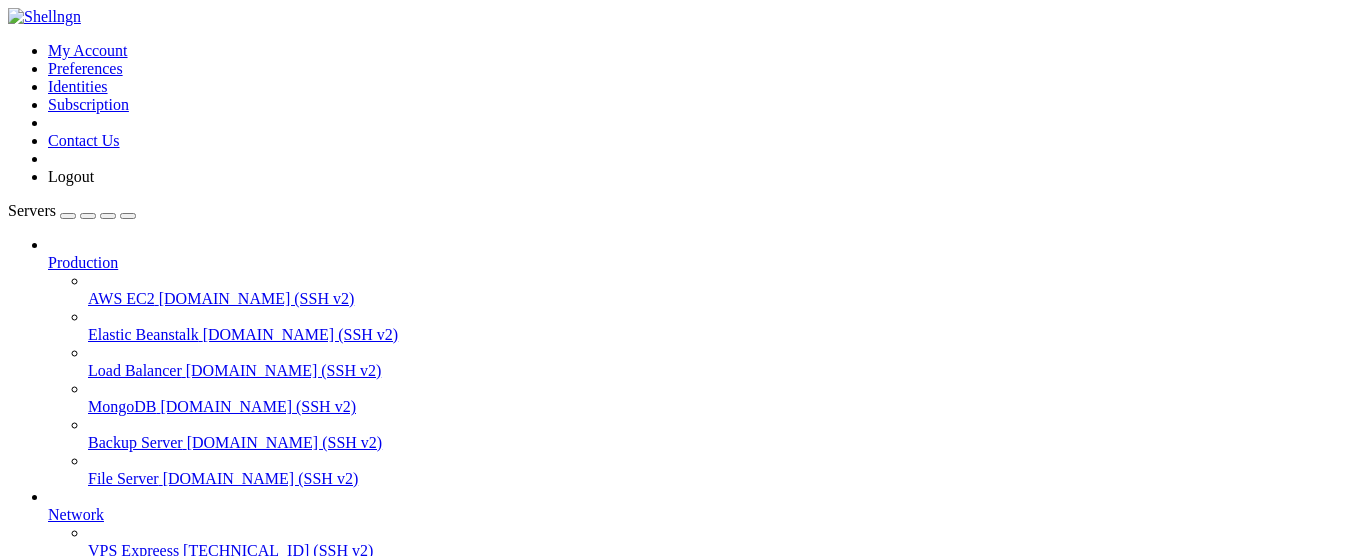scroll, scrollTop: 0, scrollLeft: 0, axis: both 